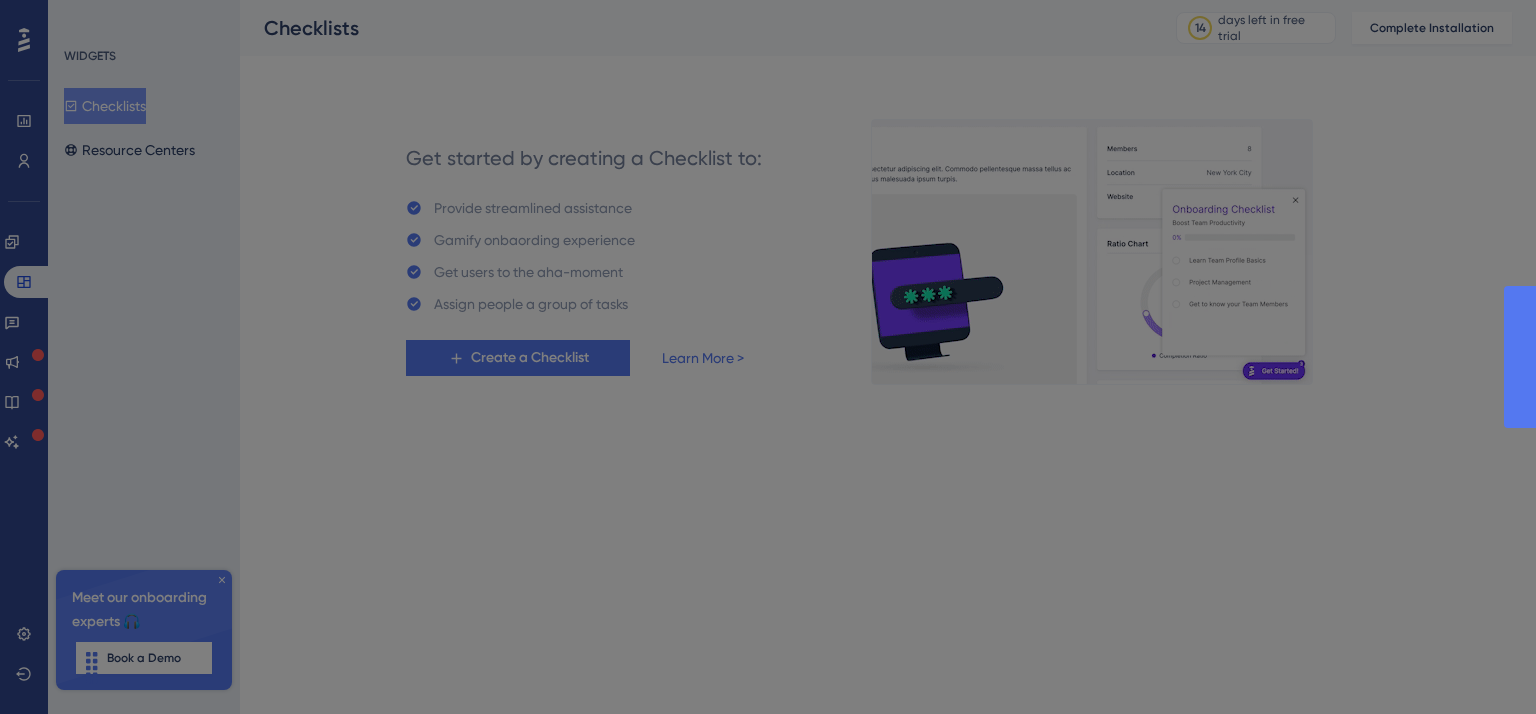 scroll, scrollTop: 0, scrollLeft: 0, axis: both 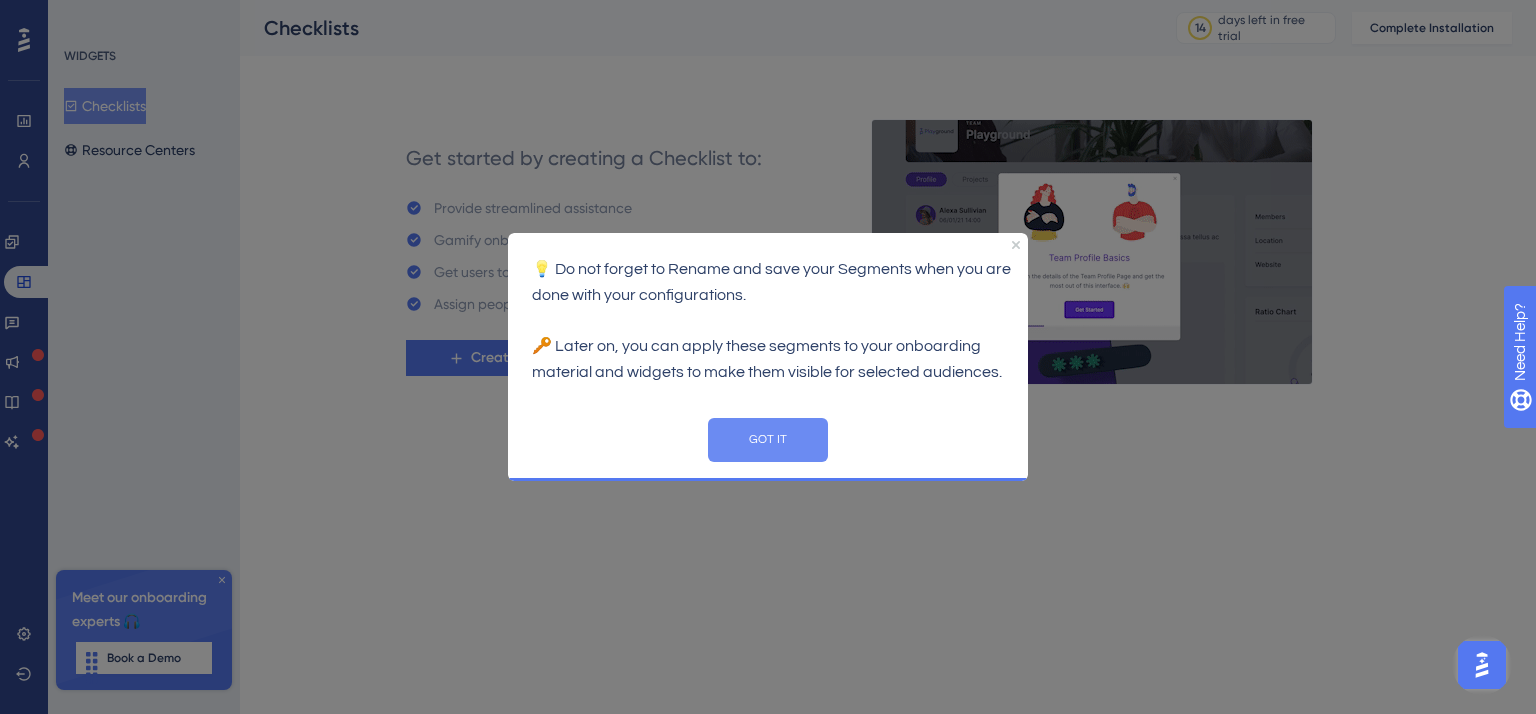 click on "GOT IT" at bounding box center [768, 439] 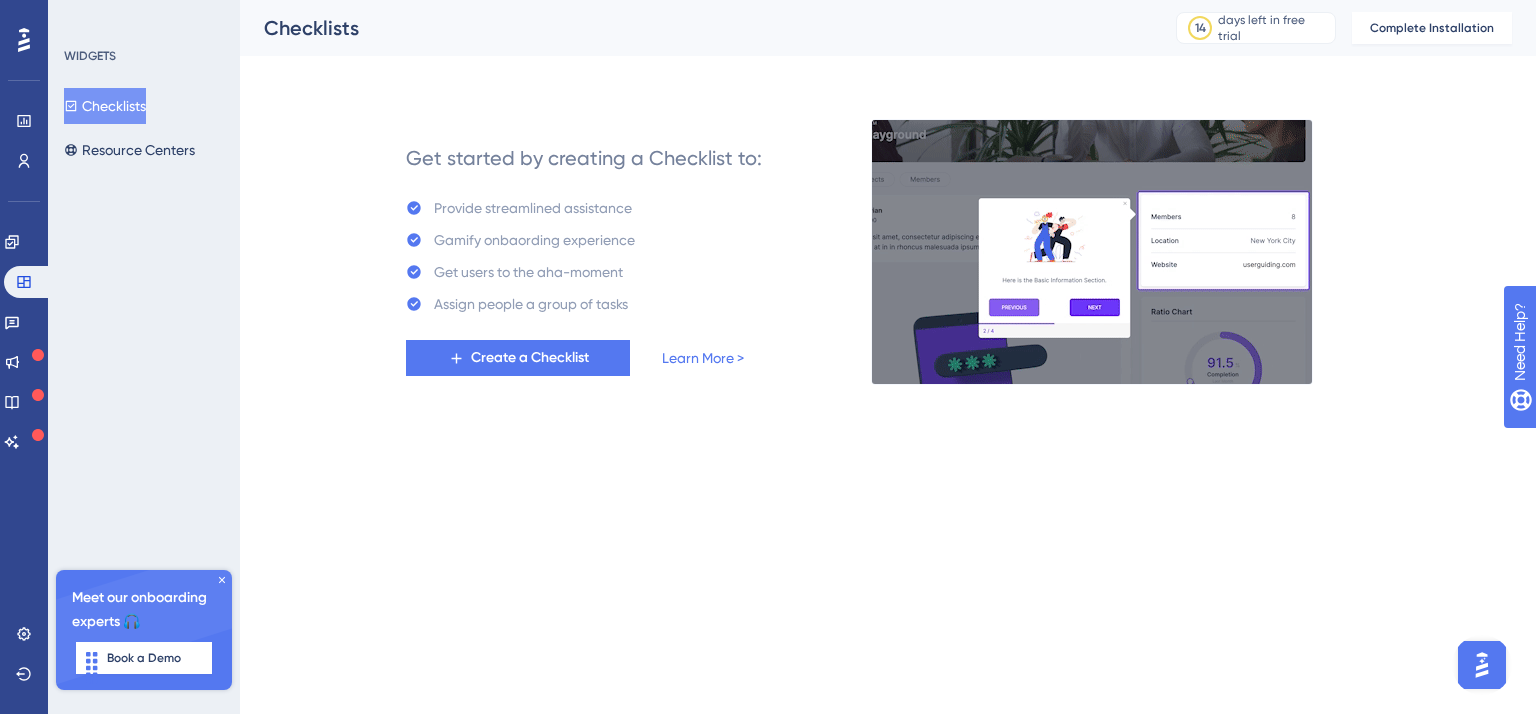 click 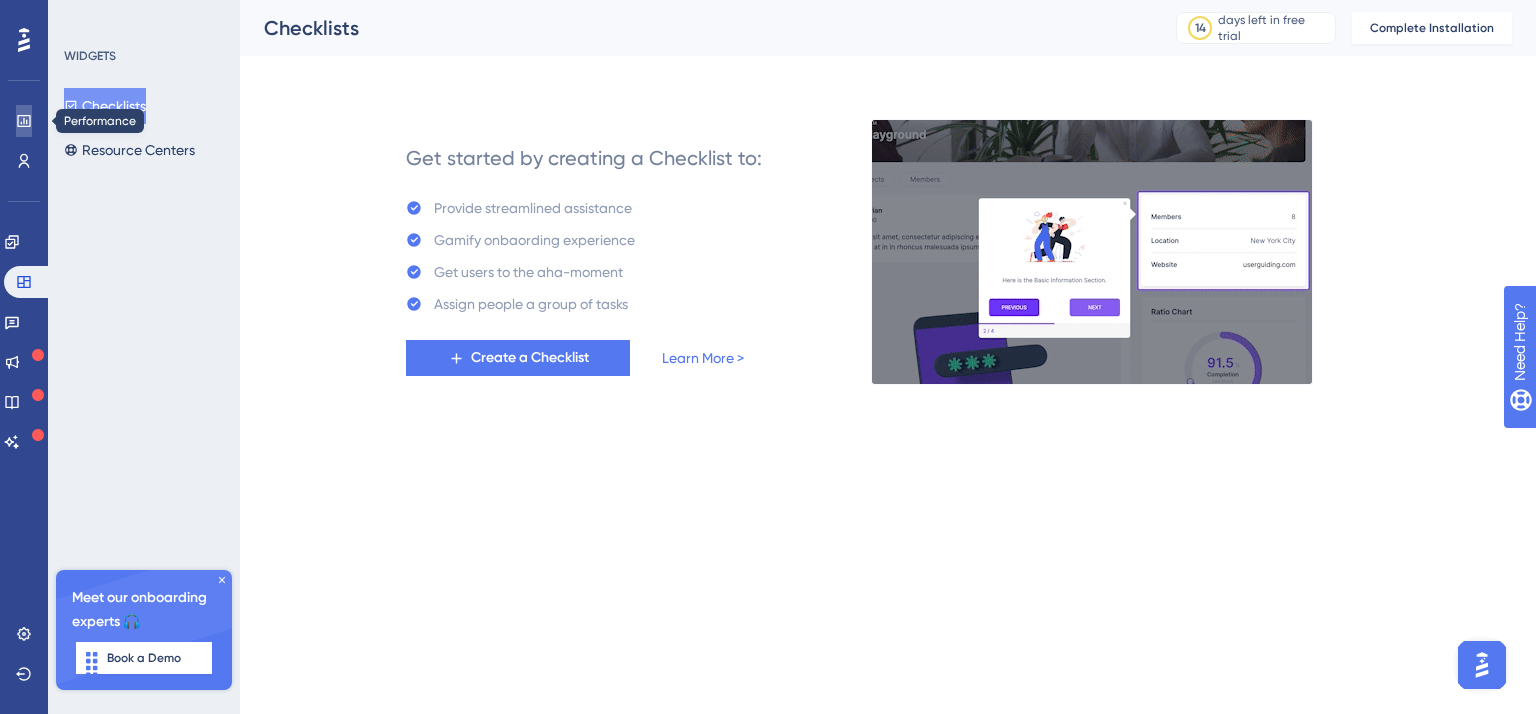 click 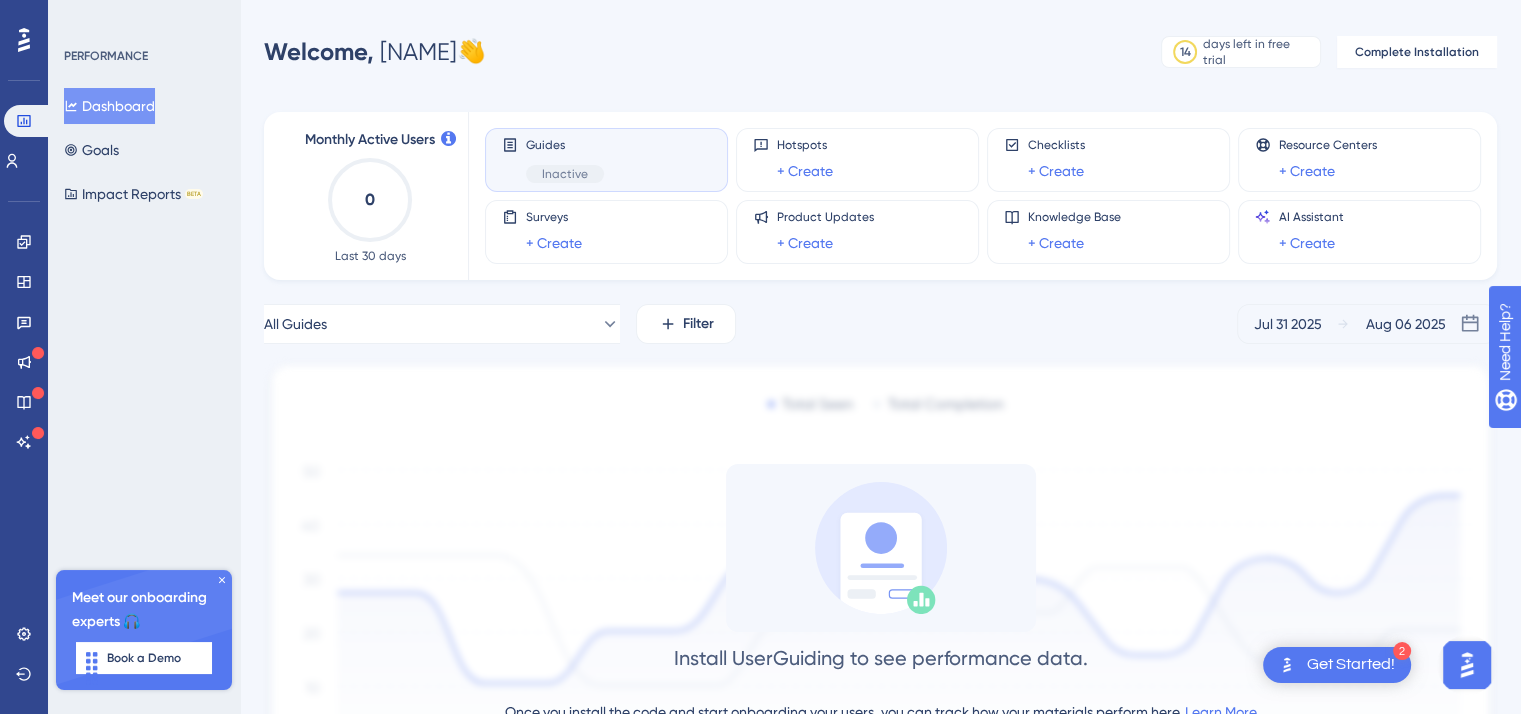 click on "Inactive" at bounding box center [565, 174] 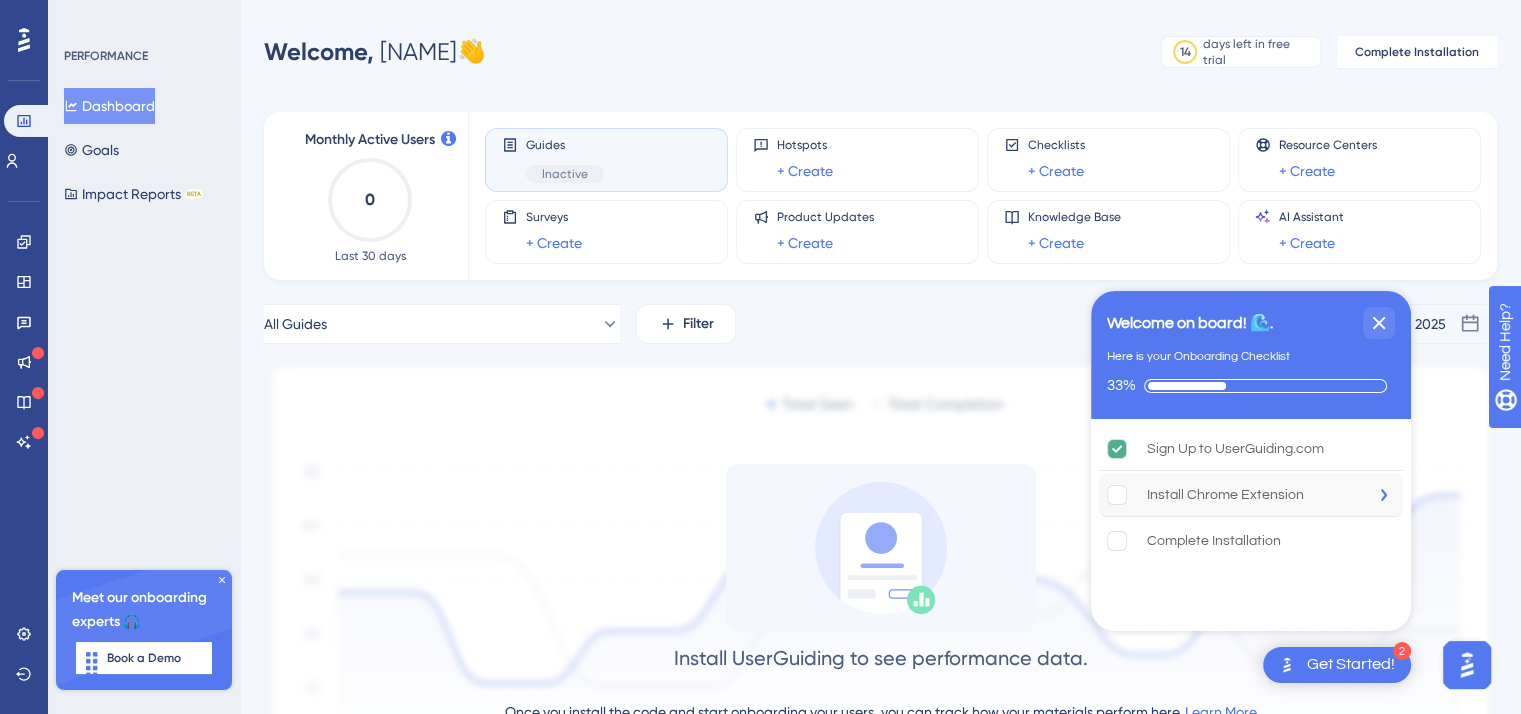 click on "Install Chrome Extension" at bounding box center (1251, 495) 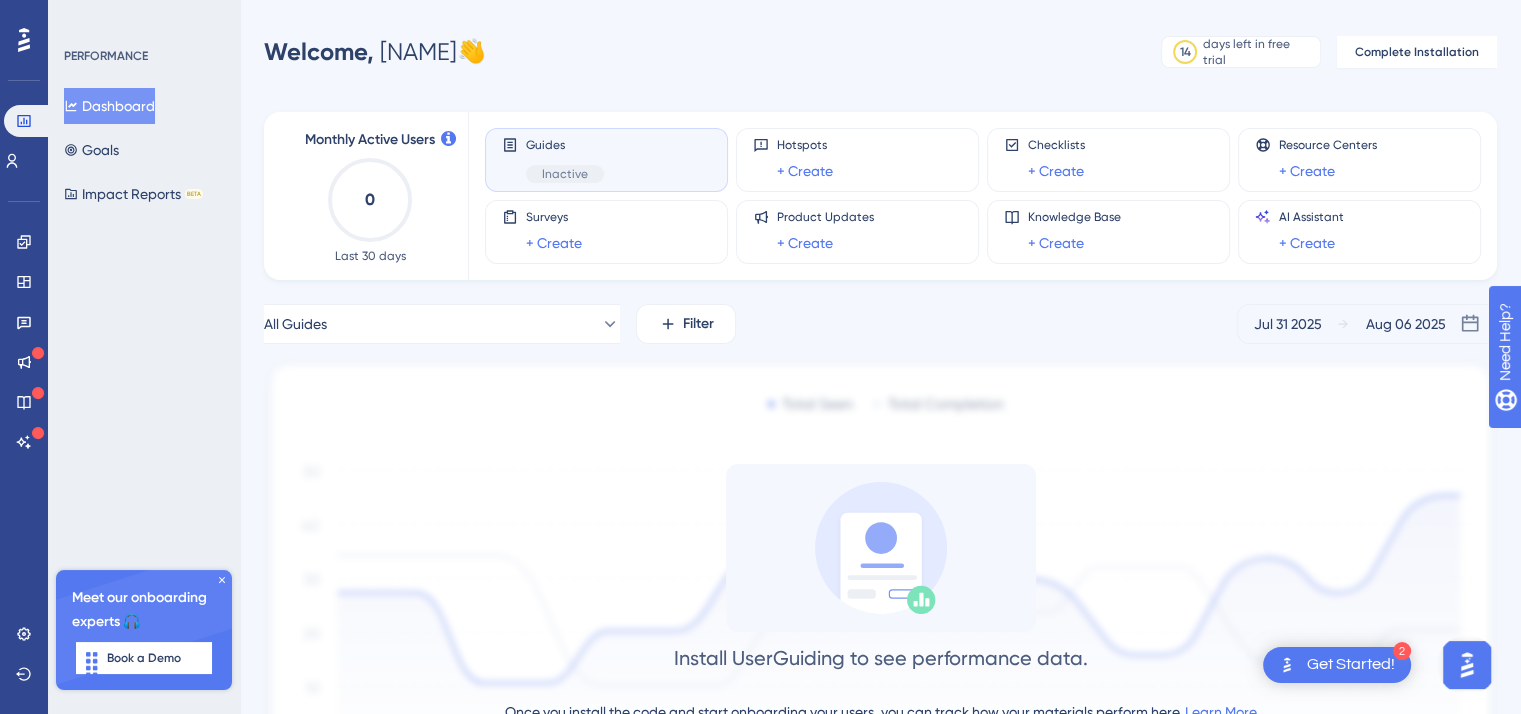 click on "Guides" at bounding box center (565, 145) 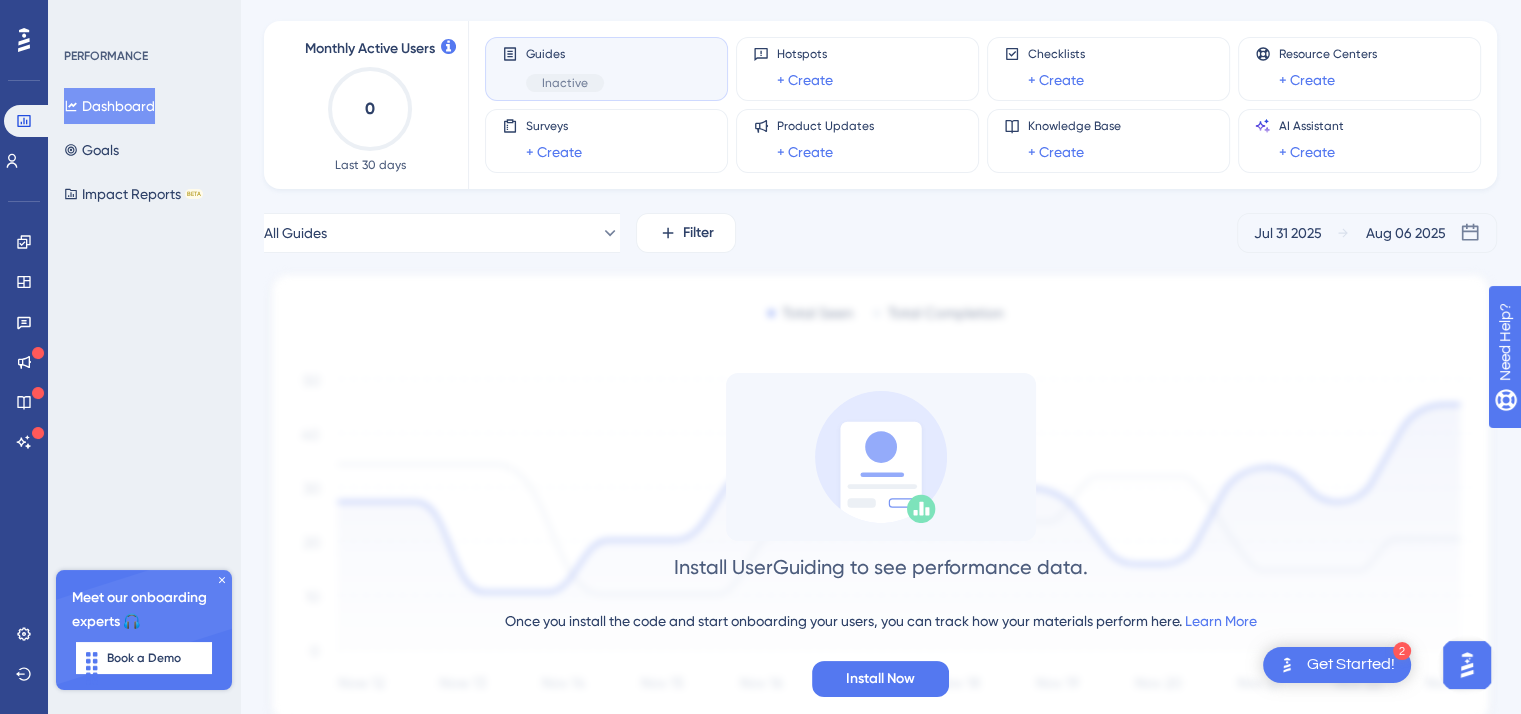 scroll, scrollTop: 173, scrollLeft: 0, axis: vertical 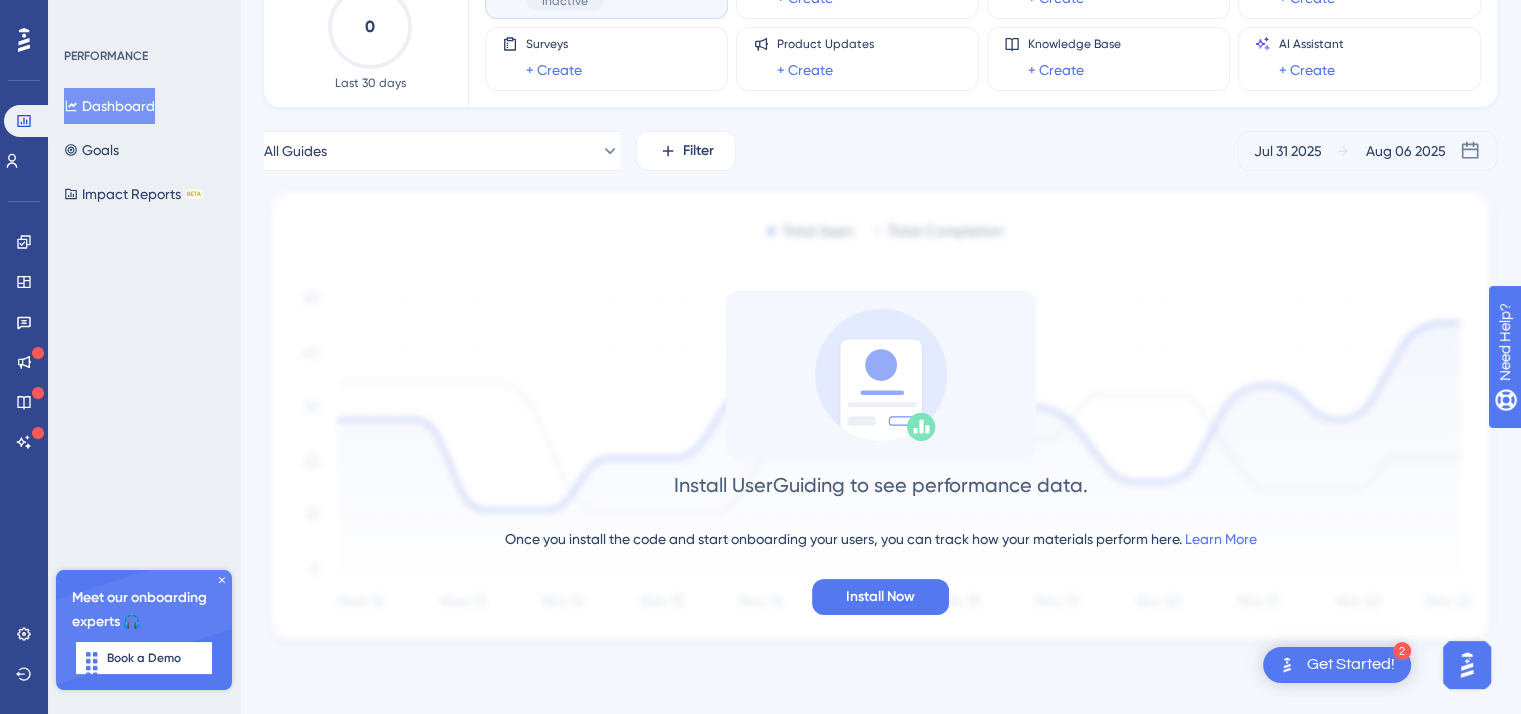 click 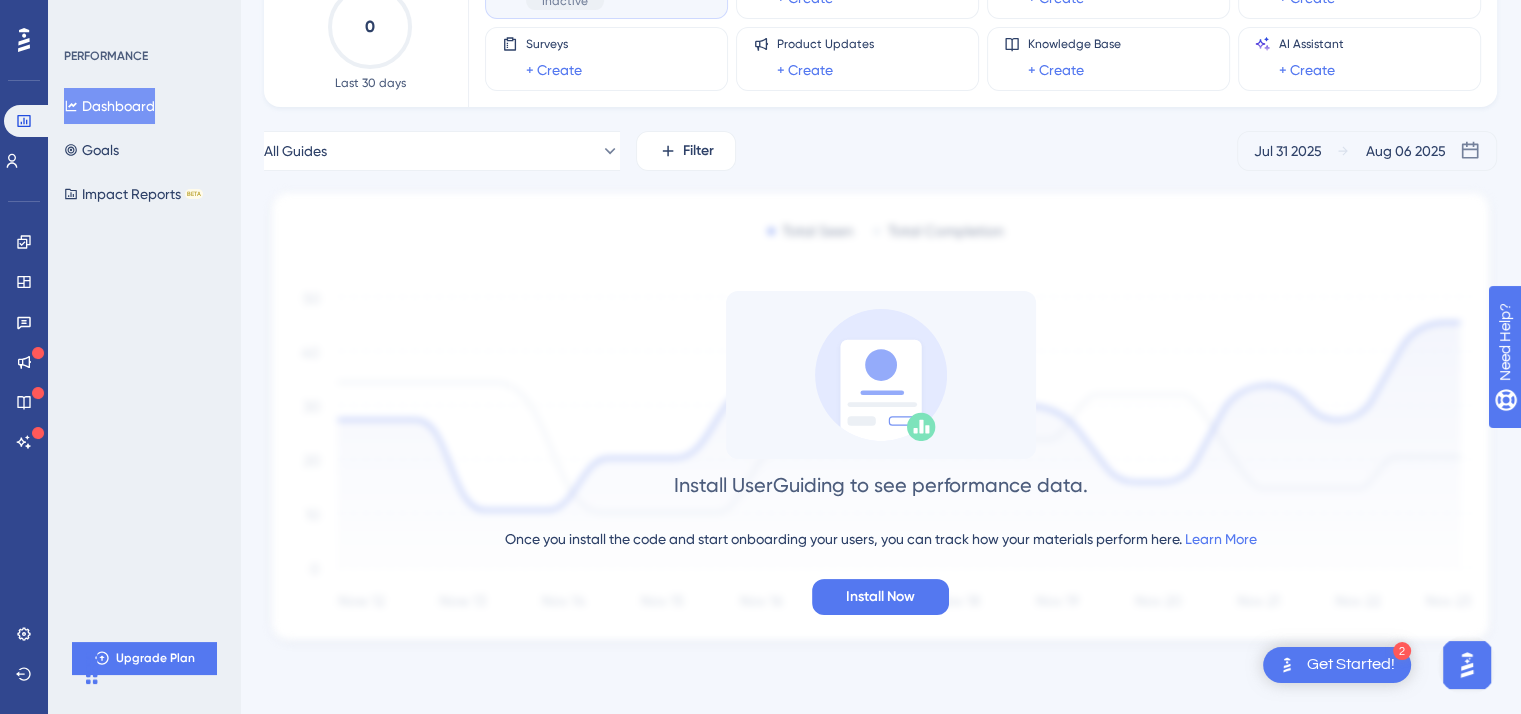 click on "Engagement Widgets Feedback Product Updates Knowledge Base AI Assistant" at bounding box center [24, 342] 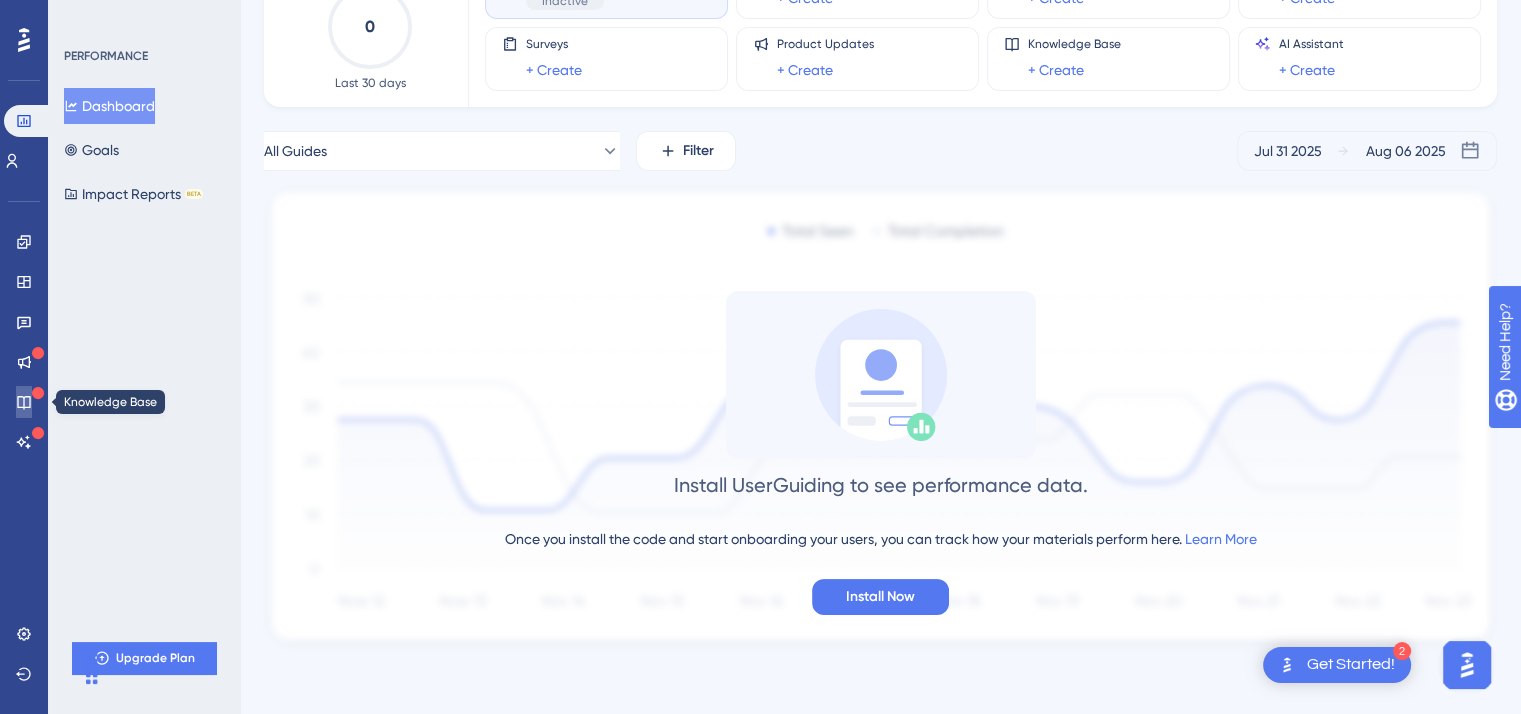 click 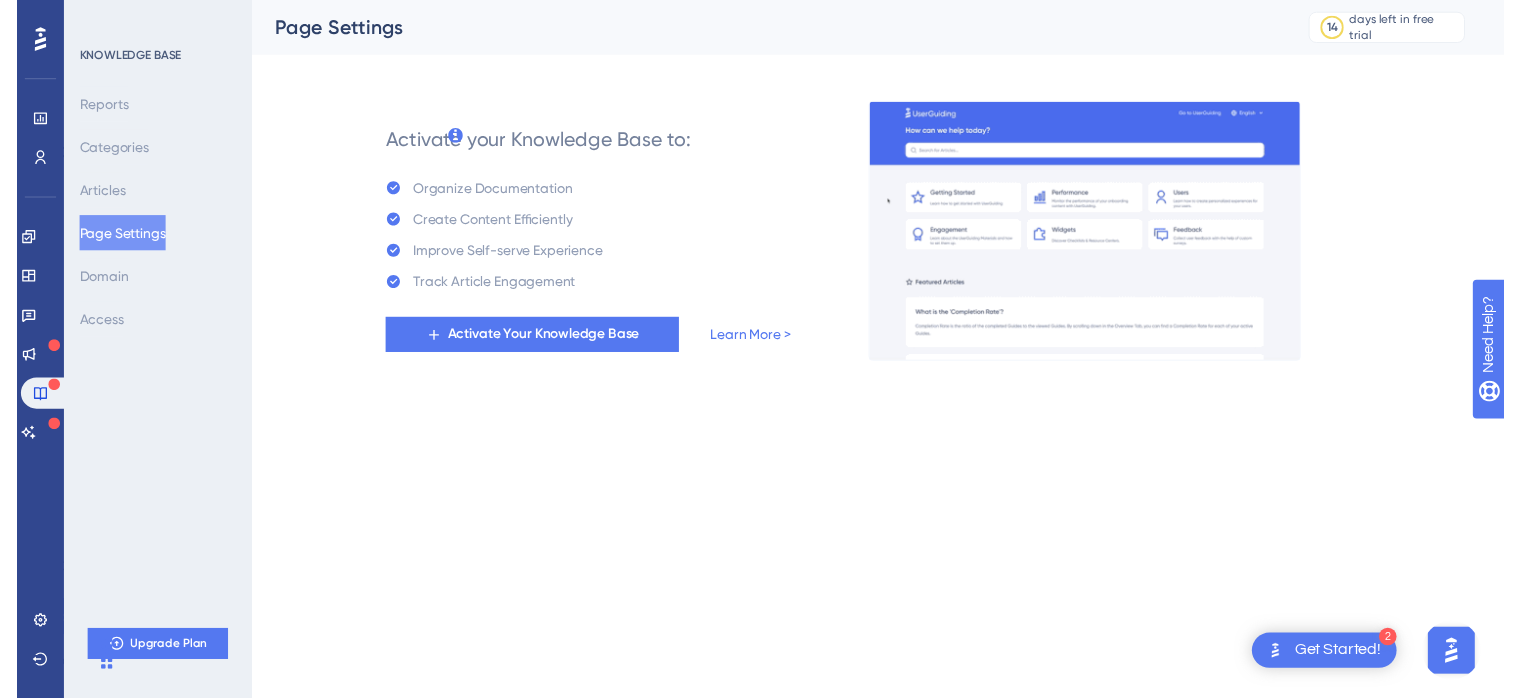 scroll, scrollTop: 0, scrollLeft: 0, axis: both 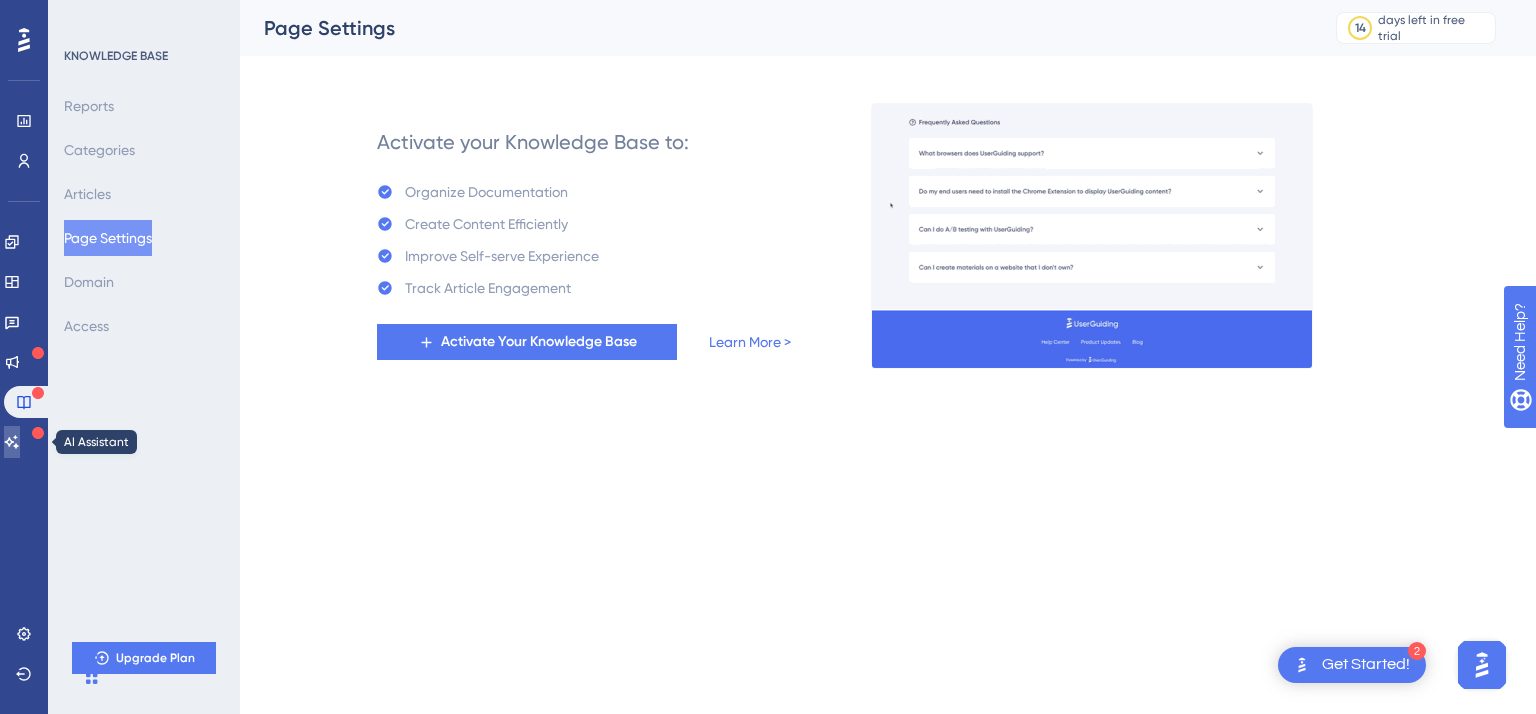 click 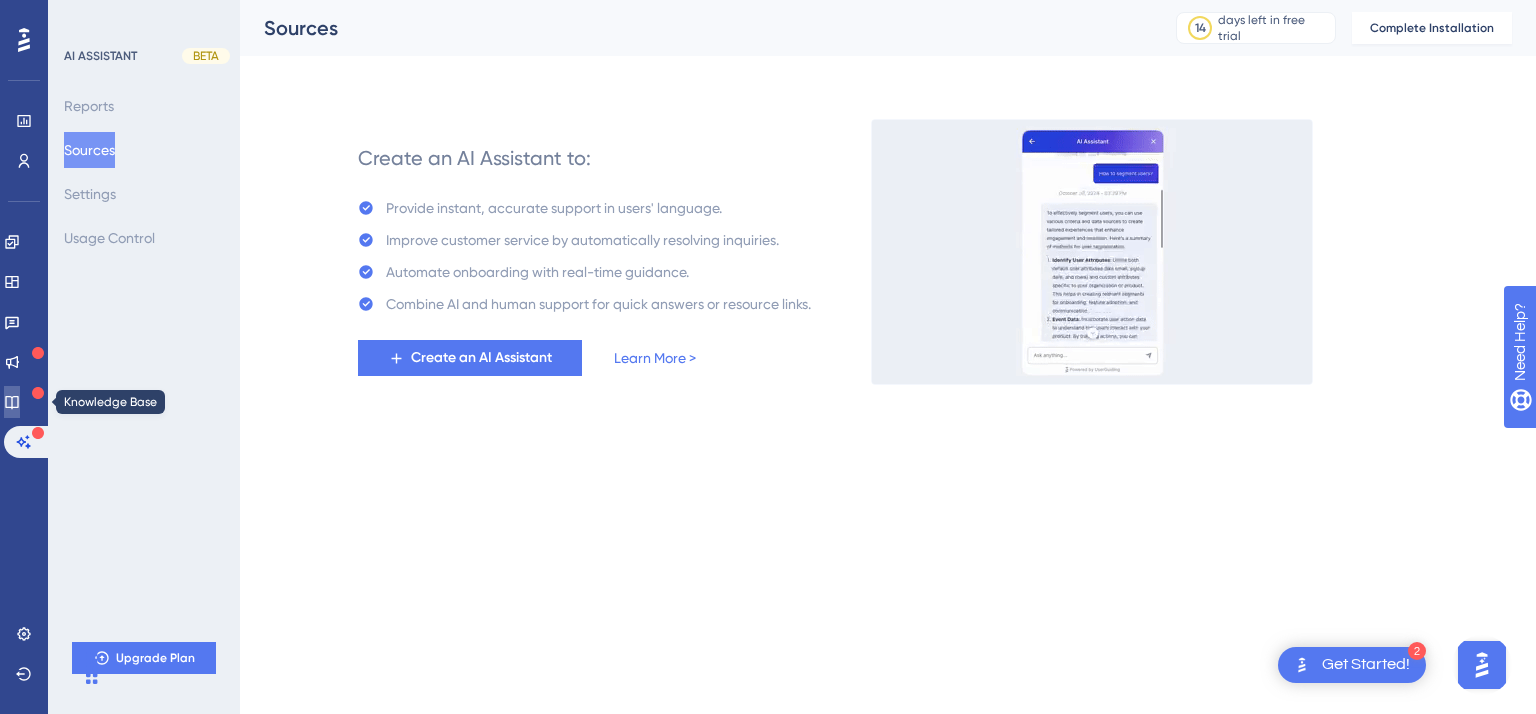 click 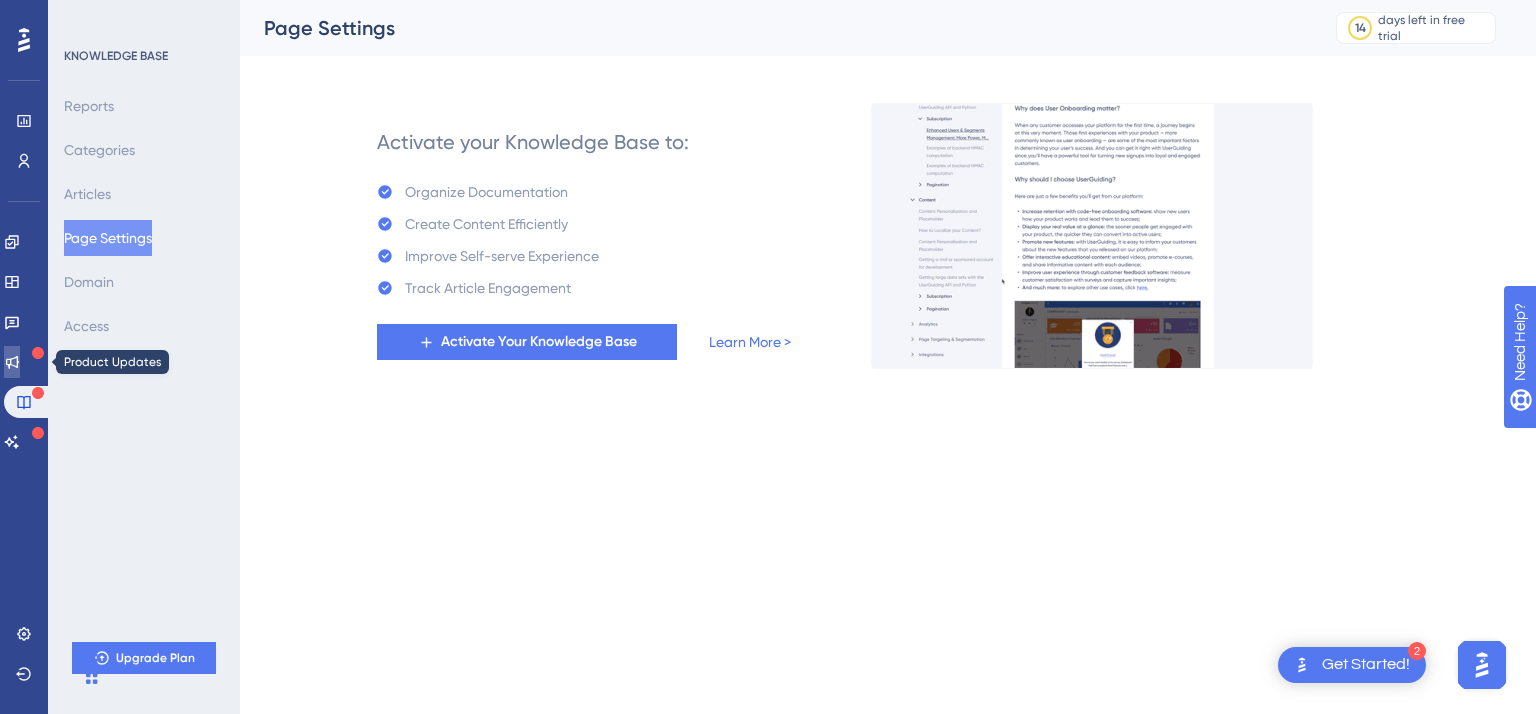 click 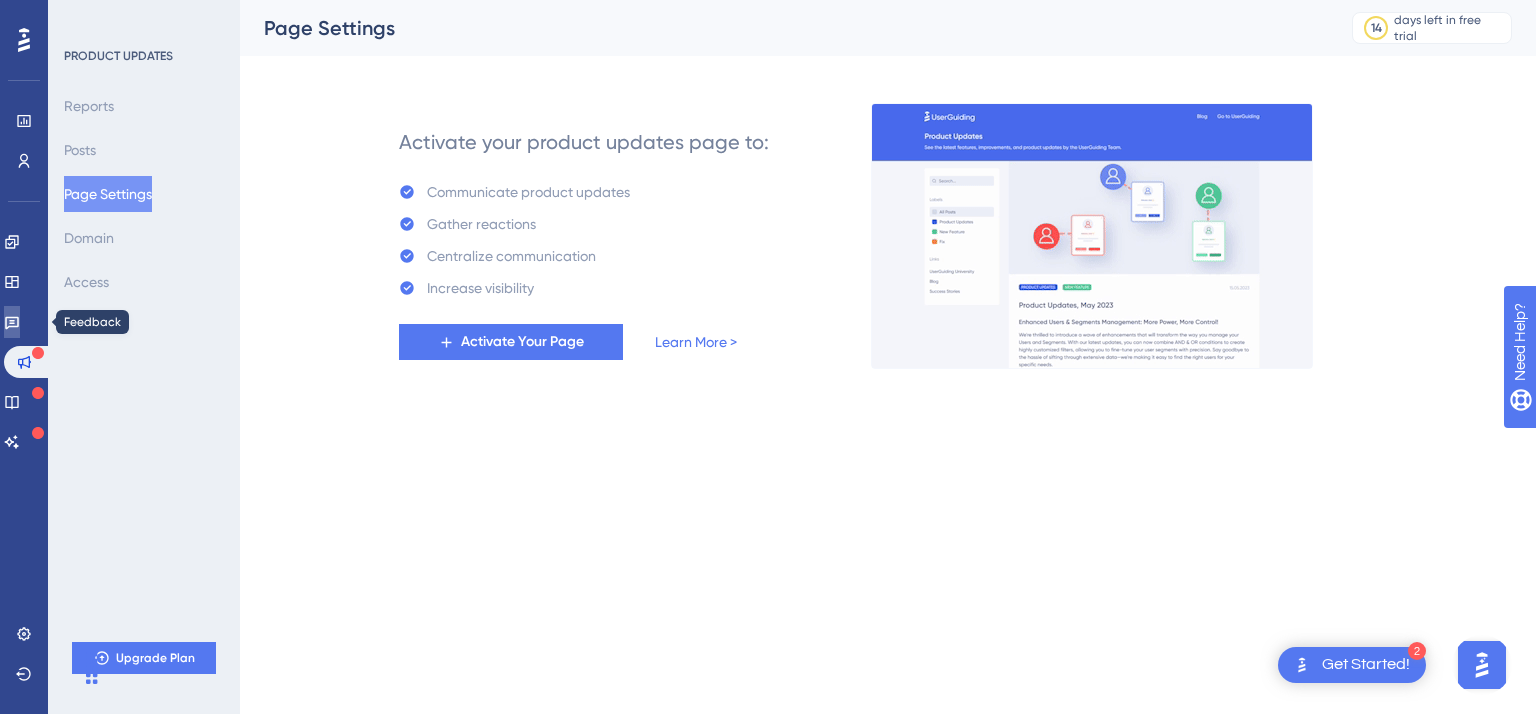 click at bounding box center (12, 322) 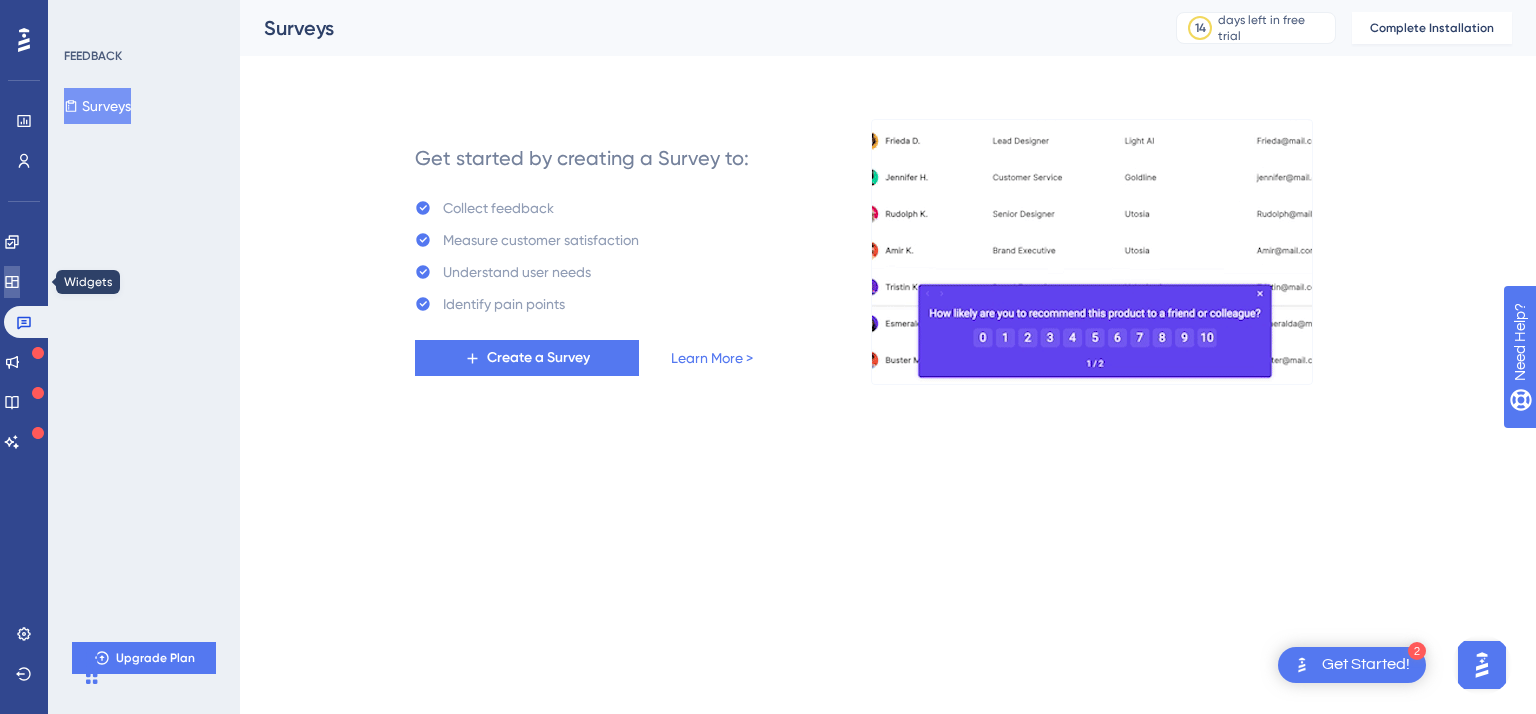 click at bounding box center (12, 282) 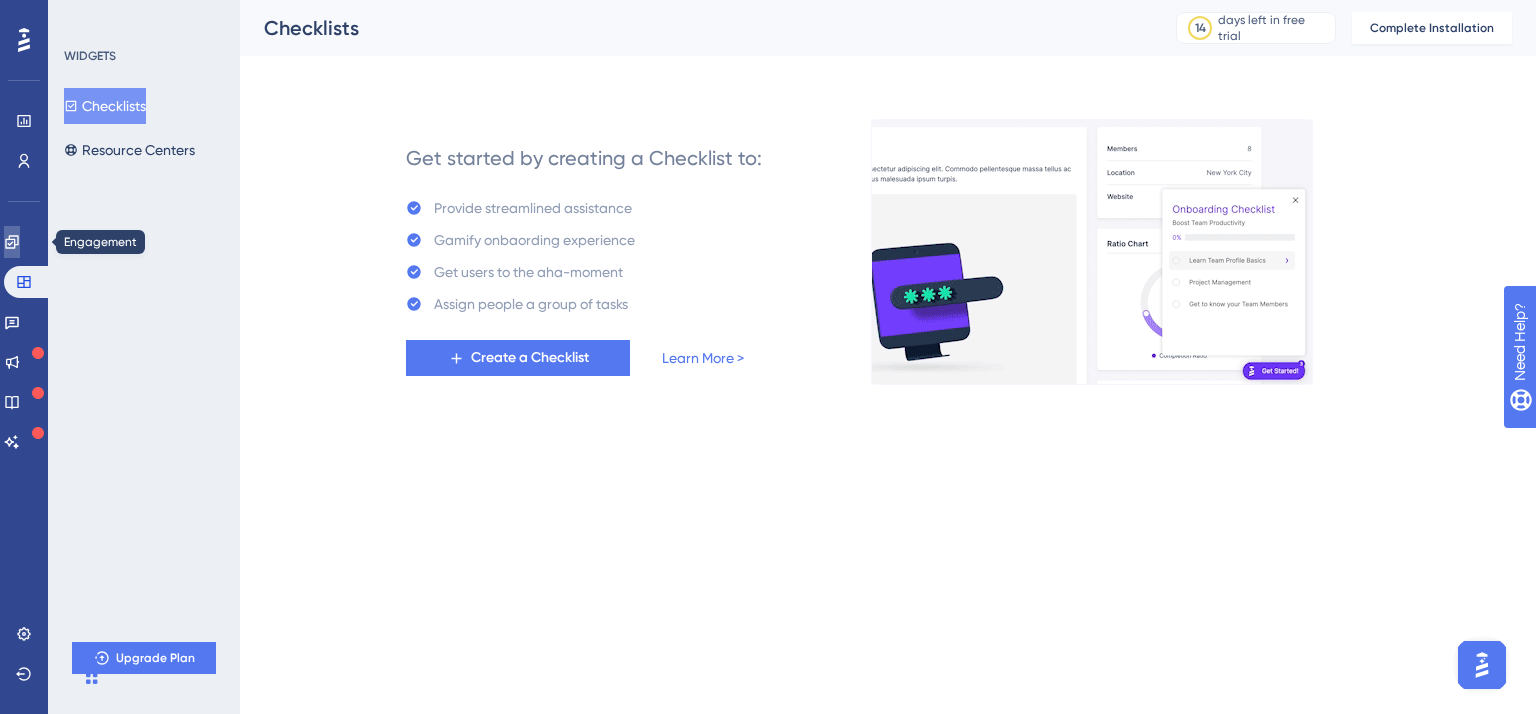 click at bounding box center (12, 242) 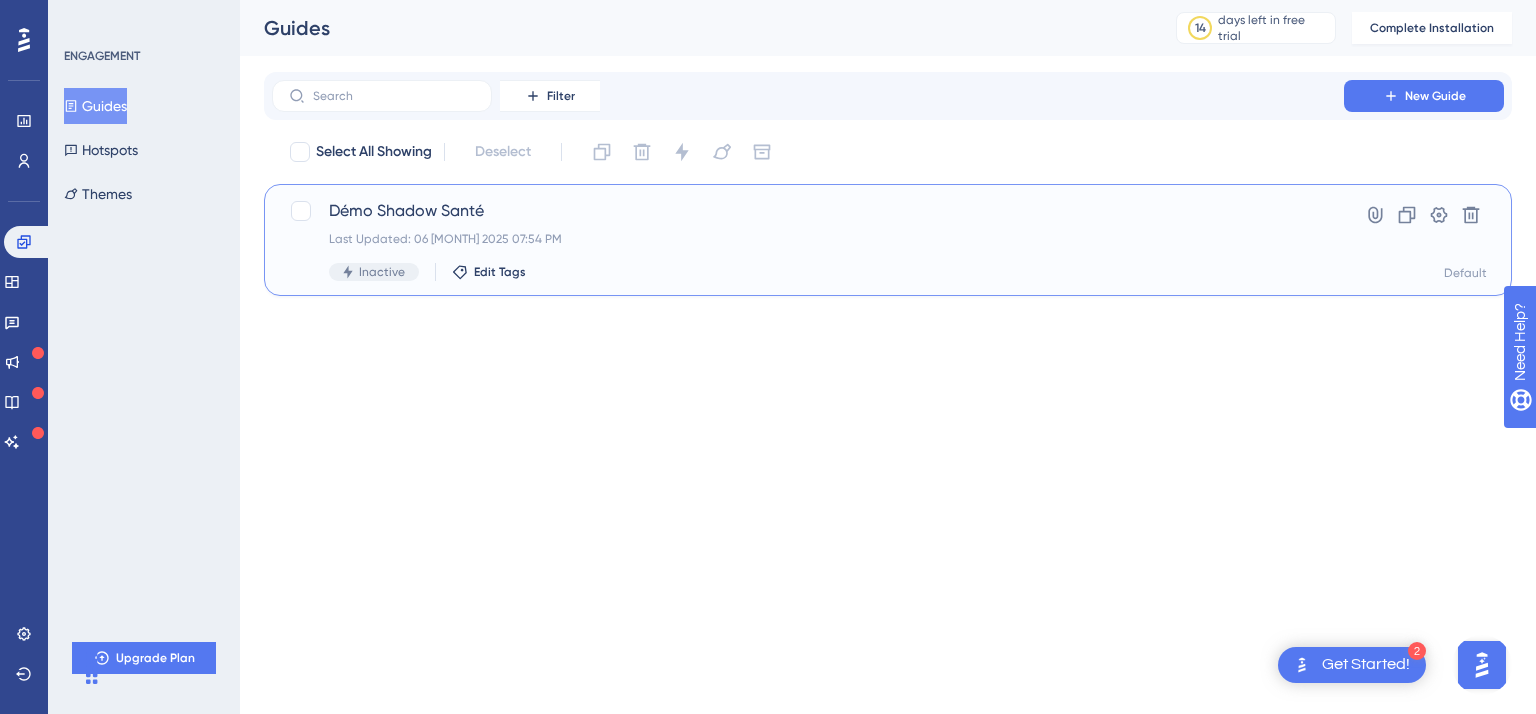click on "Démo Shadow Santé" at bounding box center [808, 211] 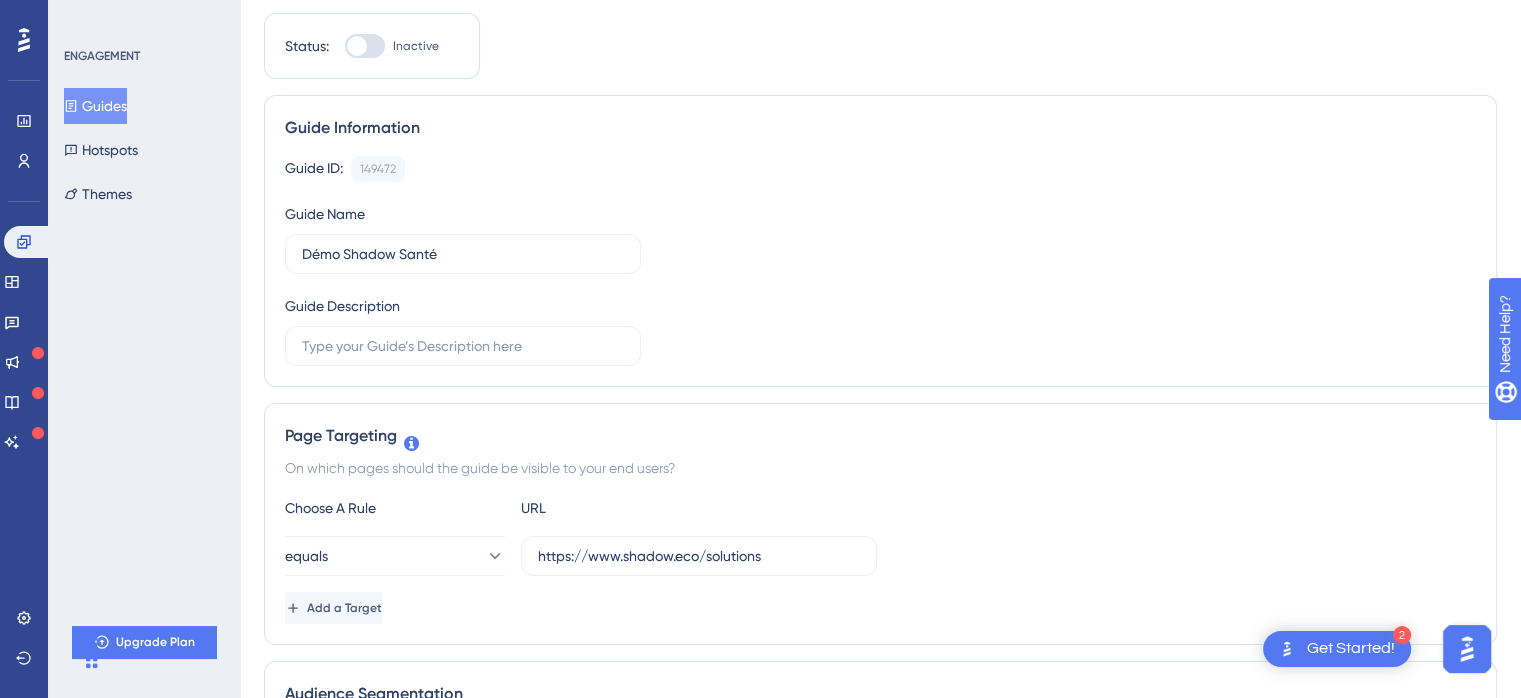 scroll, scrollTop: 0, scrollLeft: 0, axis: both 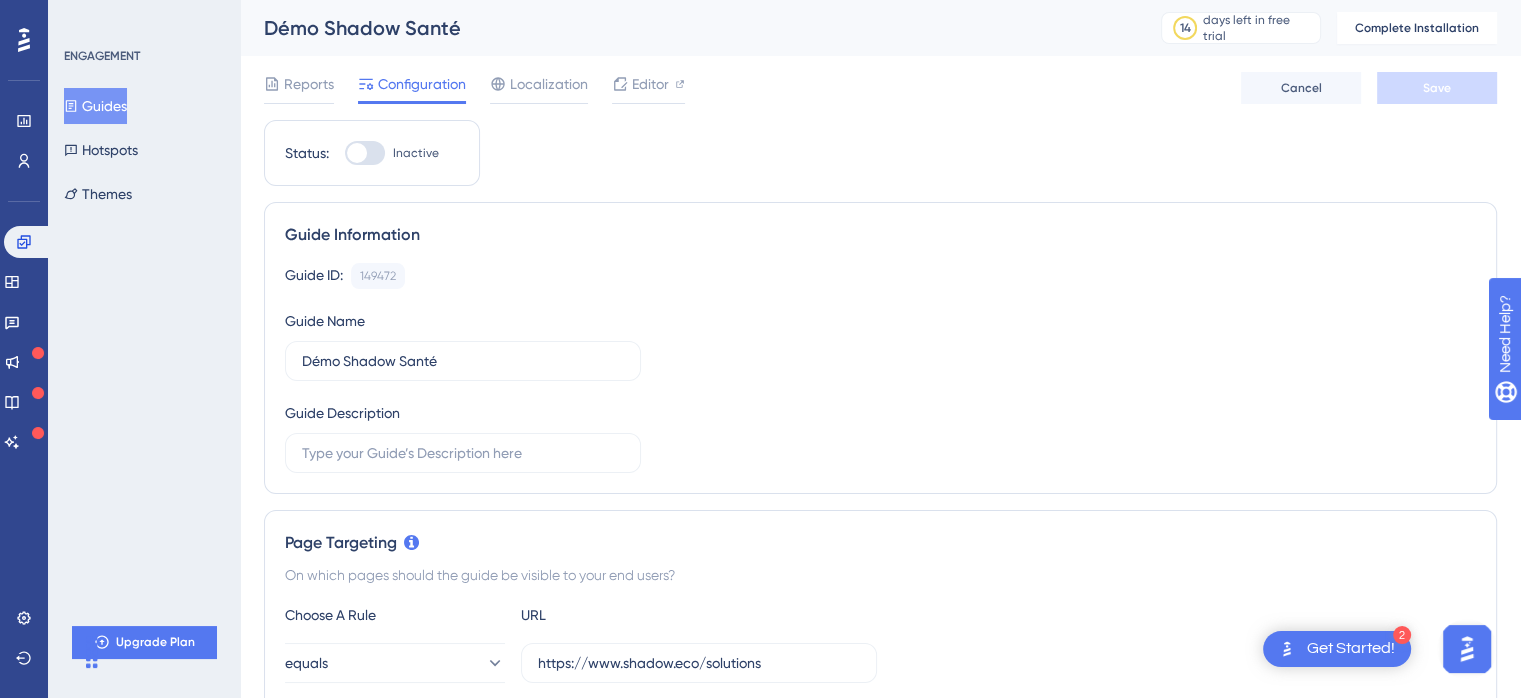 click at bounding box center (357, 153) 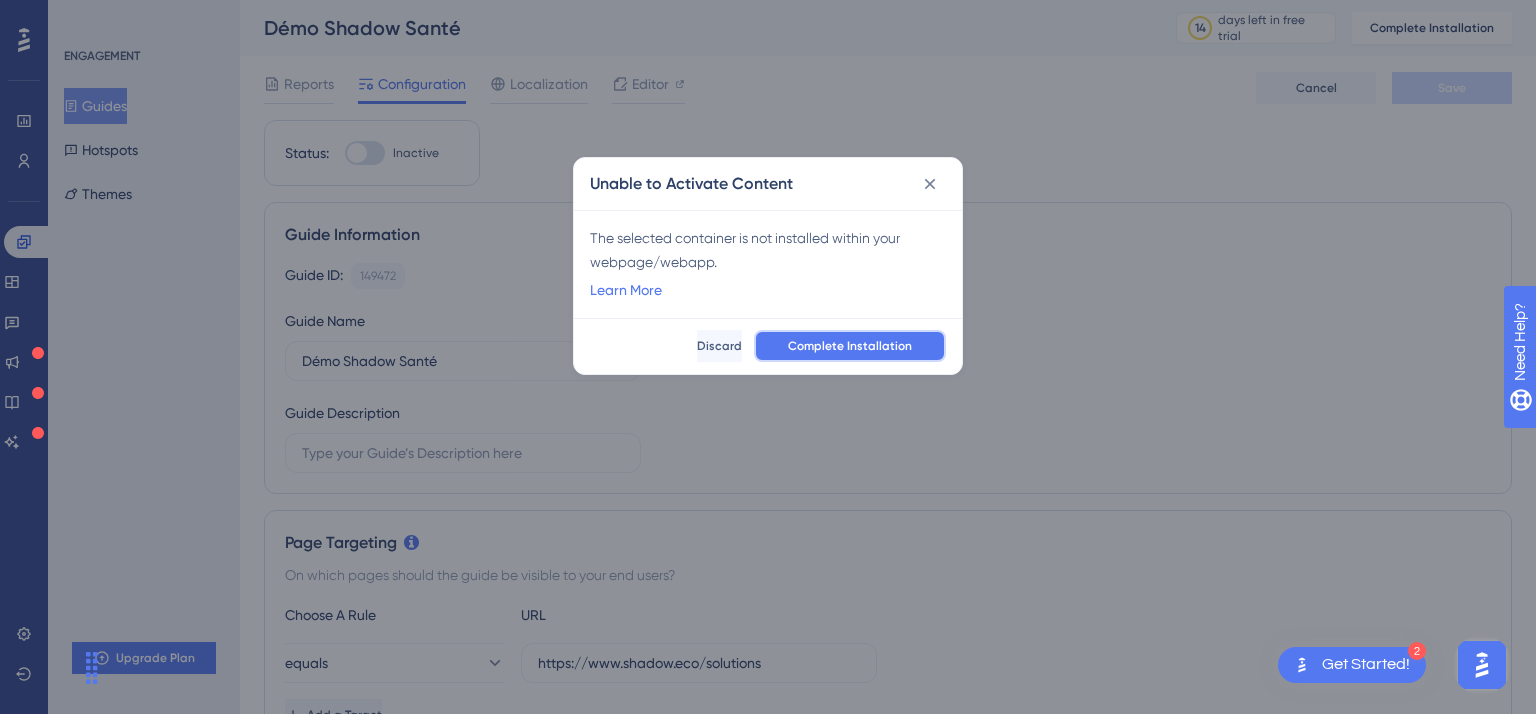 click on "Complete Installation" at bounding box center [850, 346] 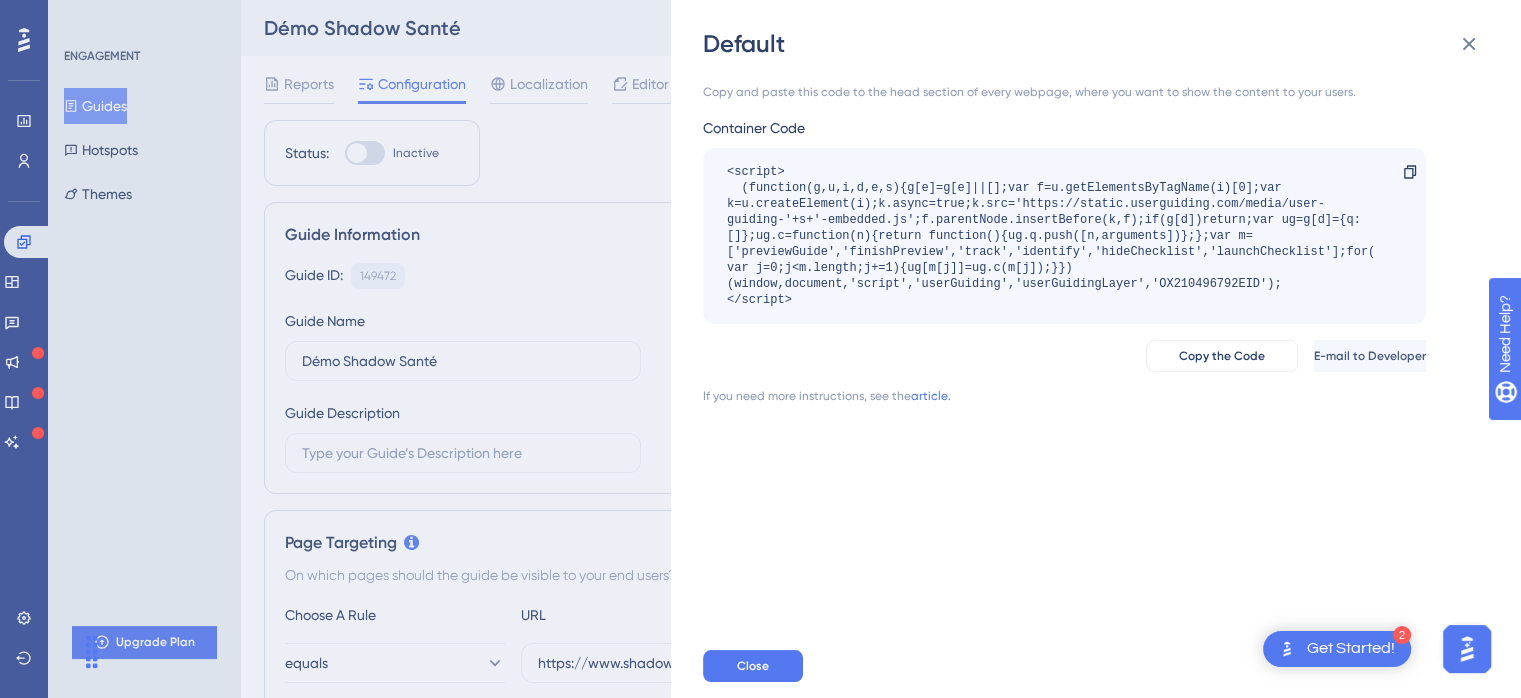 scroll, scrollTop: 0, scrollLeft: 0, axis: both 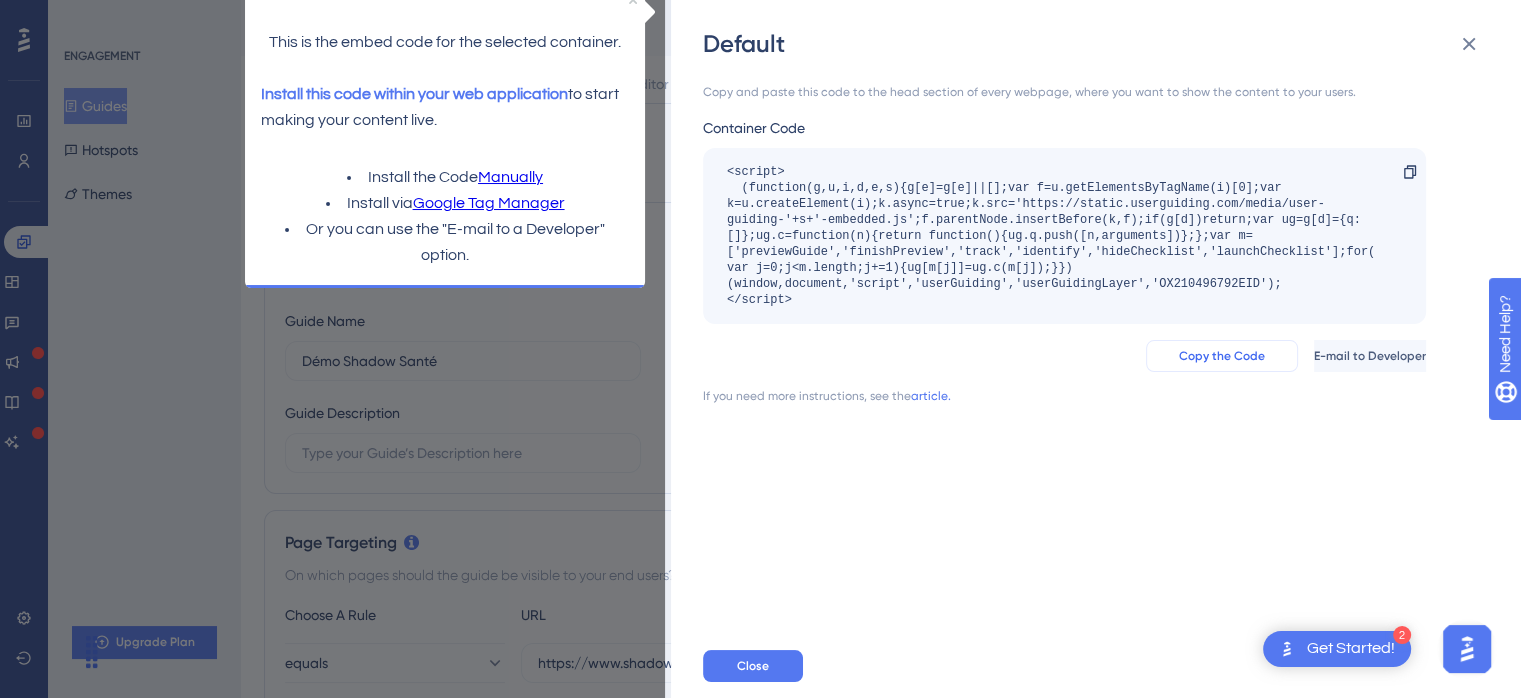 click on "Copy the Code" at bounding box center [1222, 356] 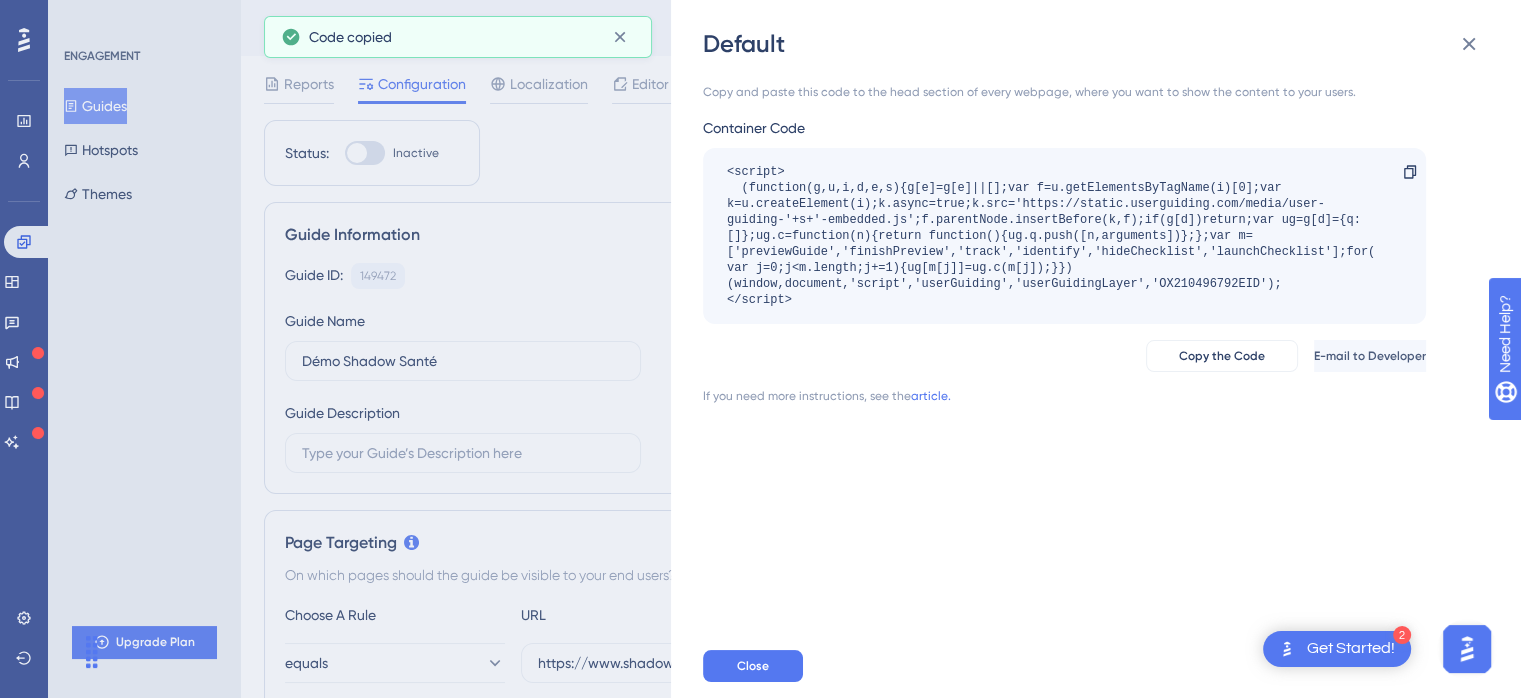 click on "<script>
(function(g,u,i,d,e,s){g[e]=g[e]||[];var f=u.getElementsByTagName(i)[0];var k=u.createElement(i);k.async=true;k.src='https://static.userguiding.com/media/user-guiding-'+s+'-embedded.js';f.parentNode.insertBefore(k,f);if(g[d])return;var ug=g[d]={q:[]};ug.c=function(n){return function(){ug.q.push([n,arguments])};};var m=['previewGuide','finishPreview','track','identify','hideChecklist','launchChecklist'];for(var j=0;j<m.length;j+=1){ug[m[j]]=ug.c(m[j]);}})(window,document,'script','userGuiding','userGuidingLayer','OX210496792EID');
</script>" at bounding box center (1054, 236) 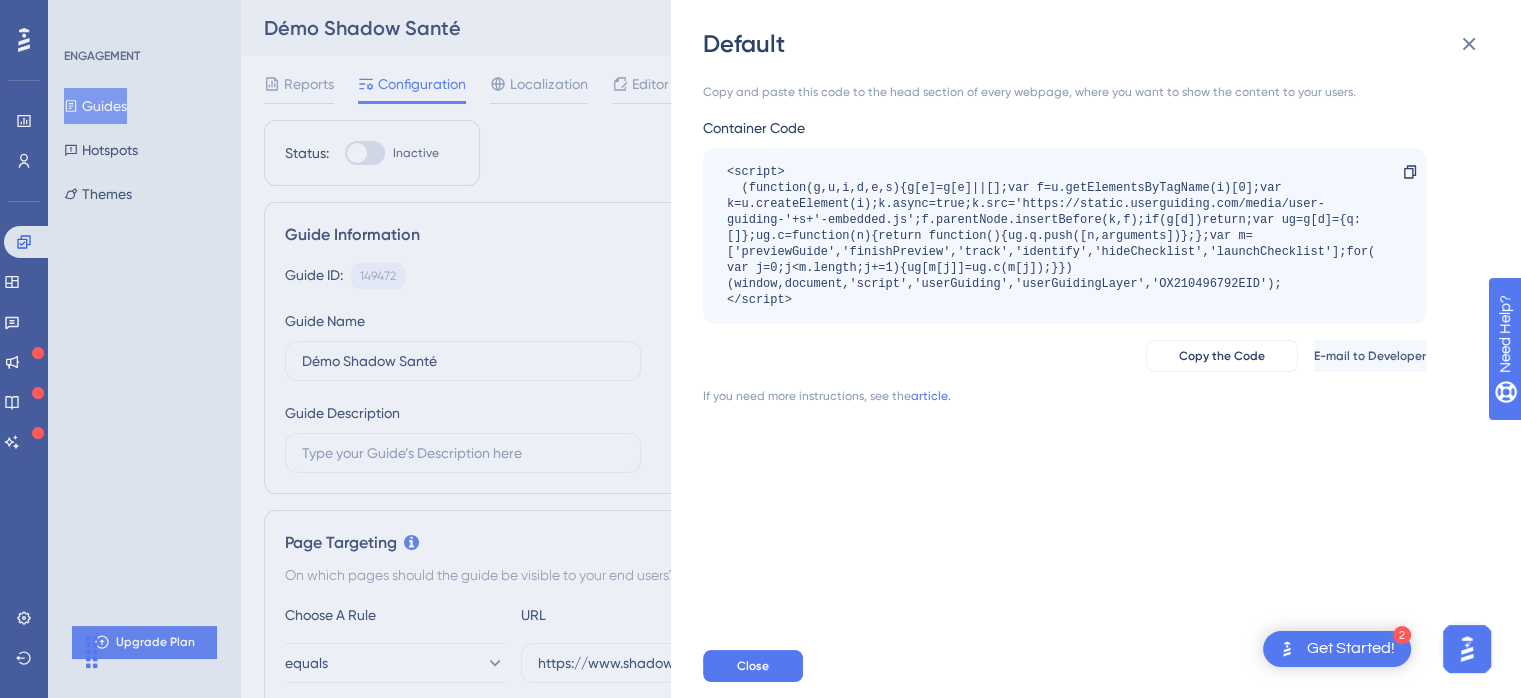 click on "Default Copy and paste this code to the head section of every webpage, where you want to show the content to your users. Container Code <script>
(function(g,u,i,d,e,s){g[e]=g[e]||[];var f=u.getElementsByTagName(i)[0];var k=u.createElement(i);k.async=true;k.src='https://static.userguiding.com/media/user-guiding-'+s+'-embedded.js';f.parentNode.insertBefore(k,f);if(g[d])return;var ug=g[d]={q:[]};ug.c=function(n){return function(){ug.q.push([n,arguments])};};var m=['previewGuide','finishPreview','track','identify','hideChecklist','launchChecklist'];for(var j=0;j<m.length;j+=1){ug[m[j]]=ug.c(m[j]);}})(window,document,'script','userGuiding','userGuidingLayer','OX210496792EID');
</script>
Copy Copy the Code E-mail to Developer If you need more instructions, see the  article. Close" at bounding box center (760, 349) 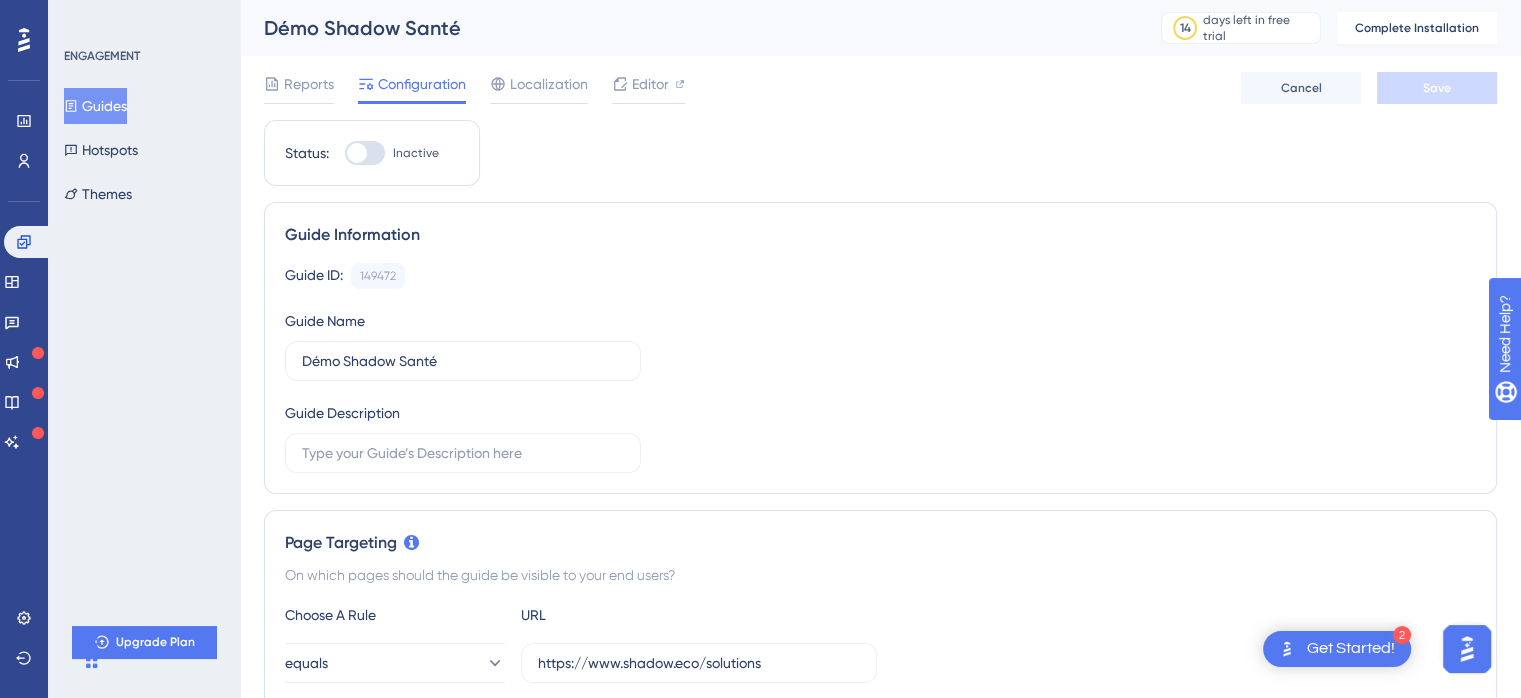 click at bounding box center (365, 153) 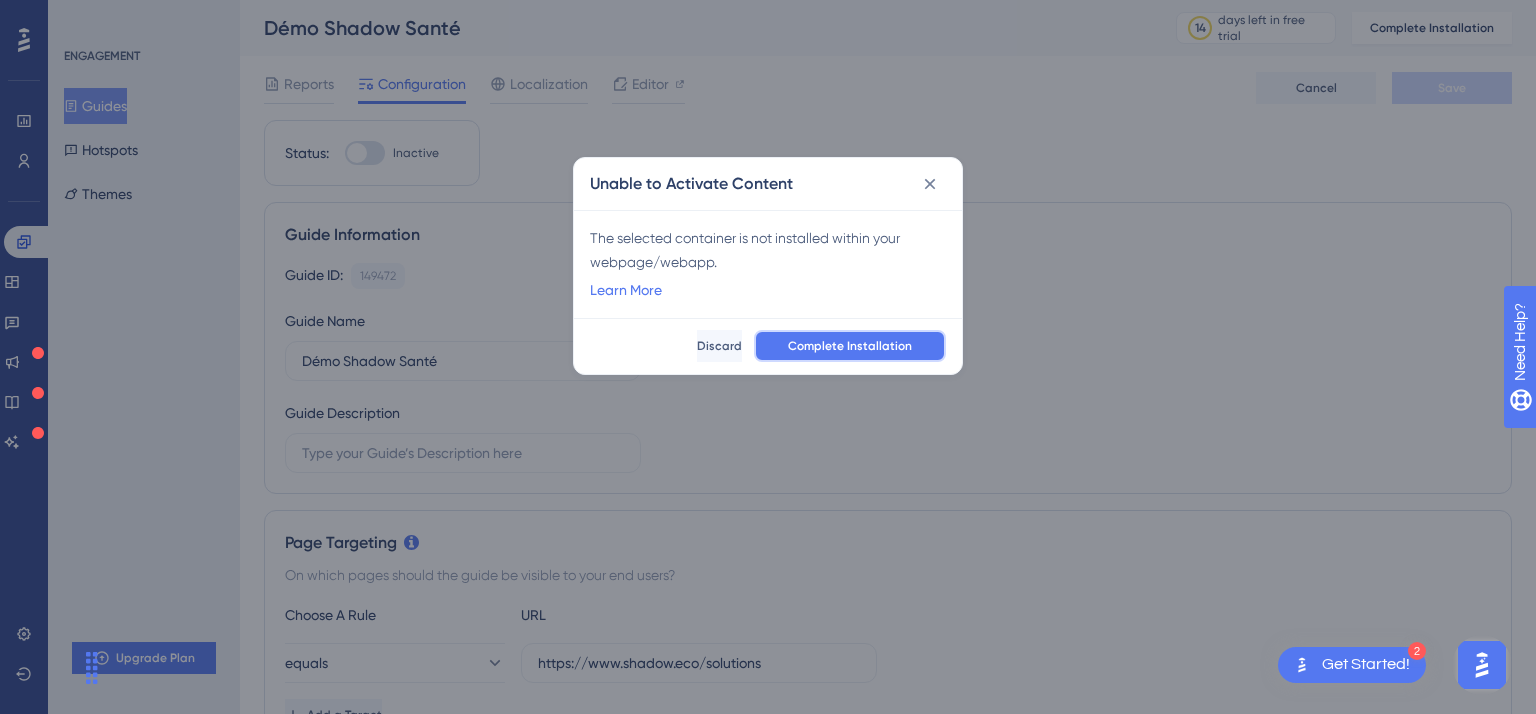 click on "Complete Installation" at bounding box center (850, 346) 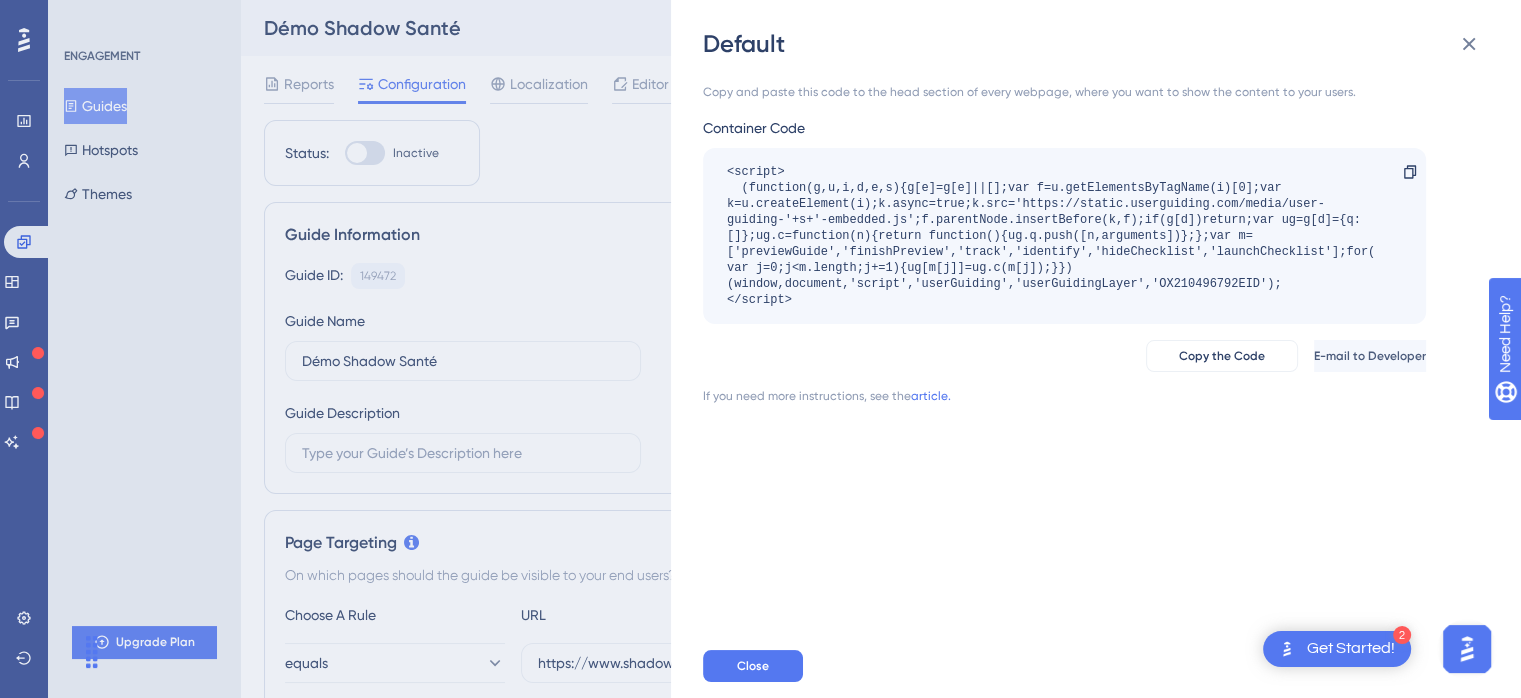 scroll, scrollTop: 0, scrollLeft: 0, axis: both 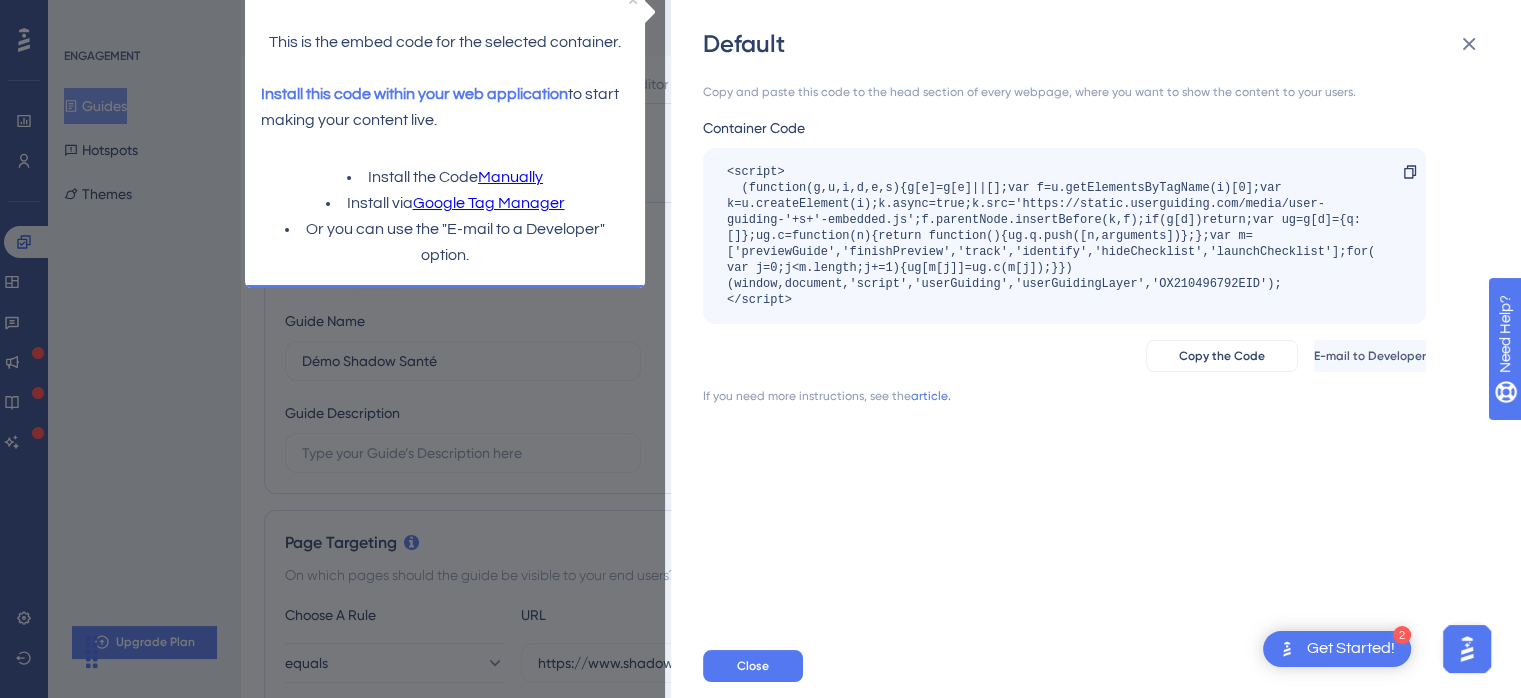 click on "Google Tag Manager" at bounding box center (488, 204) 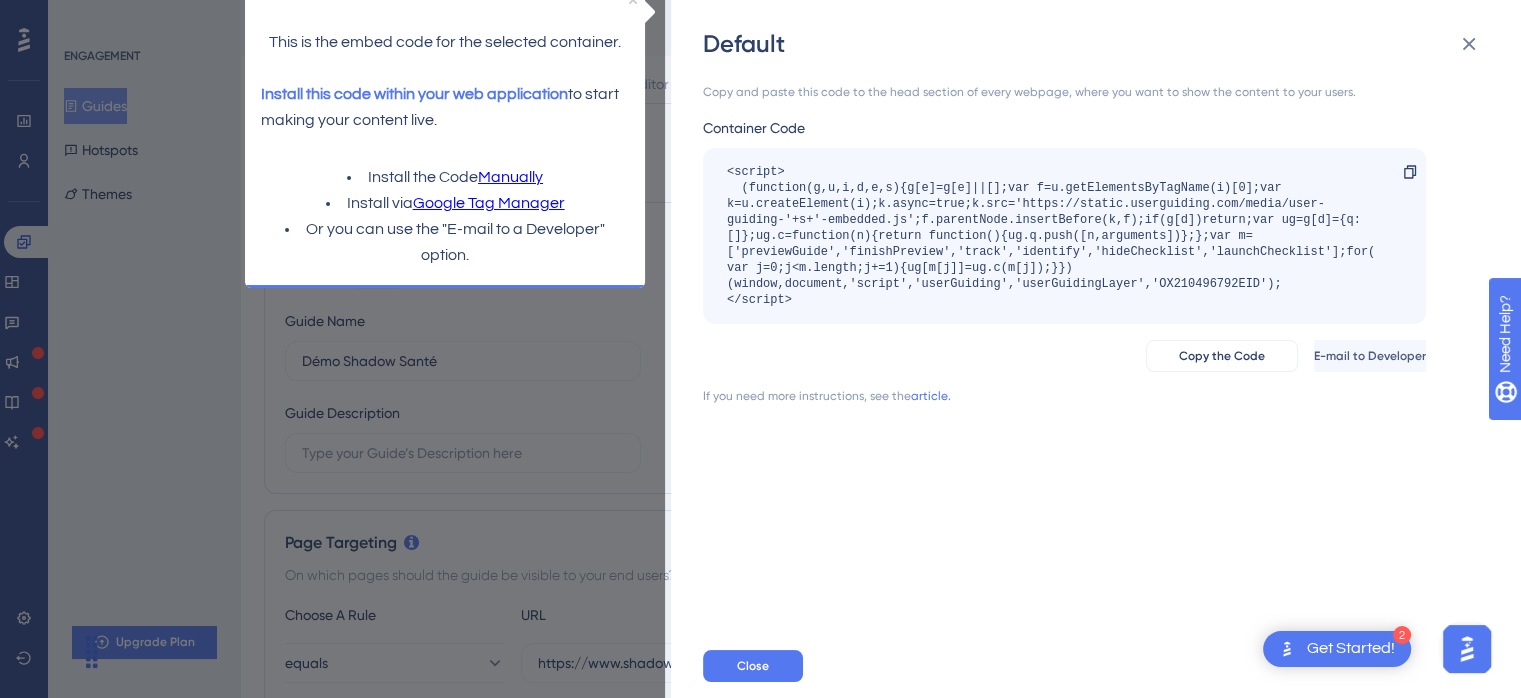 click on "Default Copy and paste this code to the head section of every webpage, where you want to show the content to your users. Container Code <script>
(function(g,u,i,d,e,s){g[e]=g[e]||[];var f=u.getElementsByTagName(i)[0];var k=u.createElement(i);k.async=true;k.src='https://static.userguiding.com/media/user-guiding-'+s+'-embedded.js';f.parentNode.insertBefore(k,f);if(g[d])return;var ug=g[d]={q:[]};ug.c=function(n){return function(){ug.q.push([n,arguments])};};var m=['previewGuide','finishPreview','track','identify','hideChecklist','launchChecklist'];for(var j=0;j<m.length;j+=1){ug[m[j]]=ug.c(m[j]);}})(window,document,'script','userGuiding','userGuidingLayer','OX210496792EID');
</script>
Copy Copy the Code E-mail to Developer If you need more instructions, see the  article. Close" at bounding box center (760, 349) 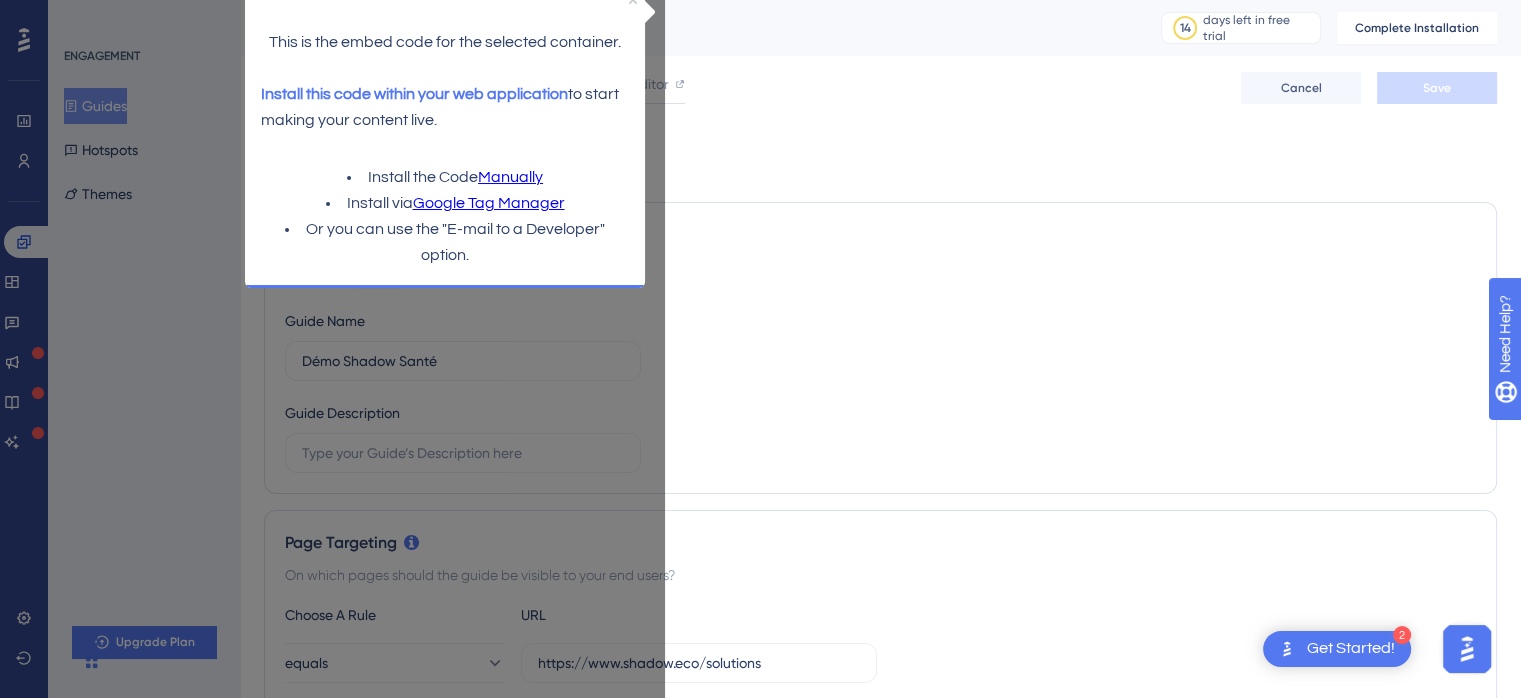 click on "Manually" at bounding box center (509, 178) 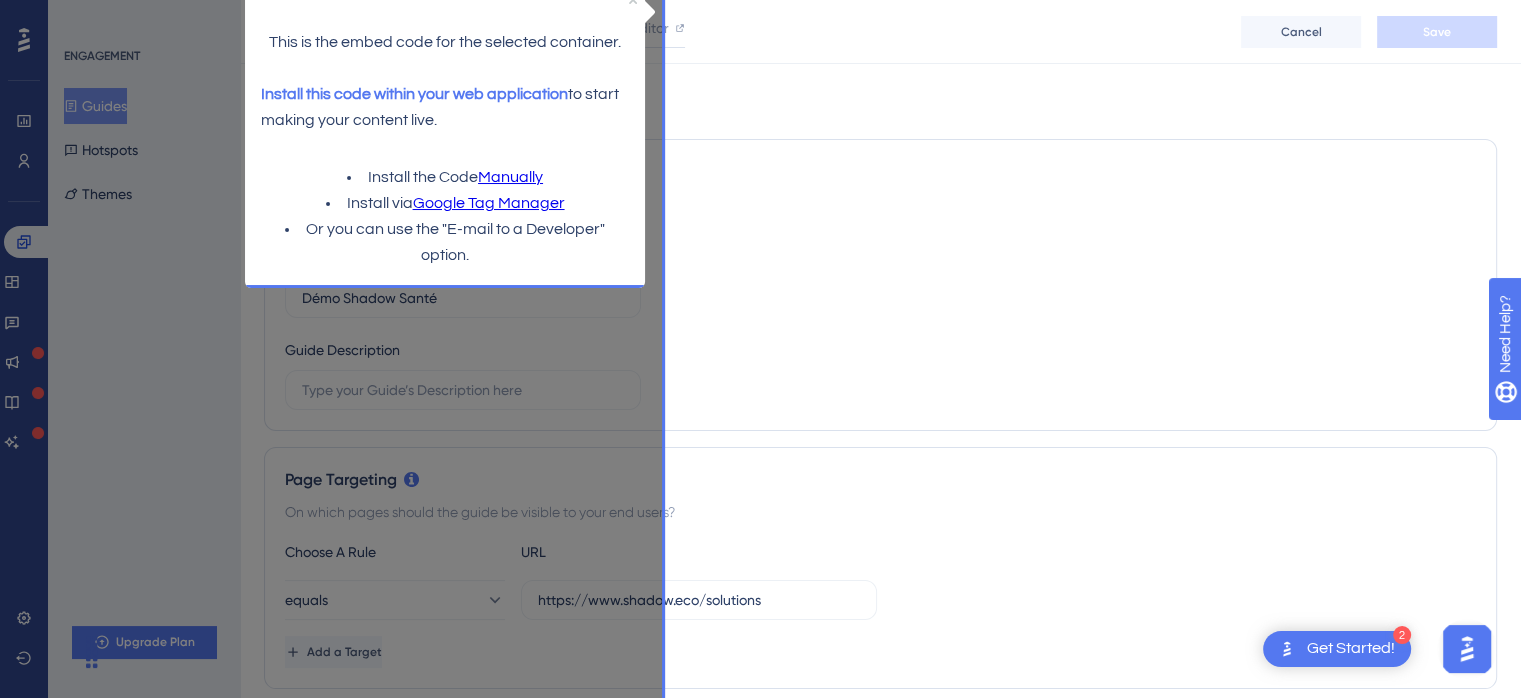 scroll, scrollTop: 0, scrollLeft: 0, axis: both 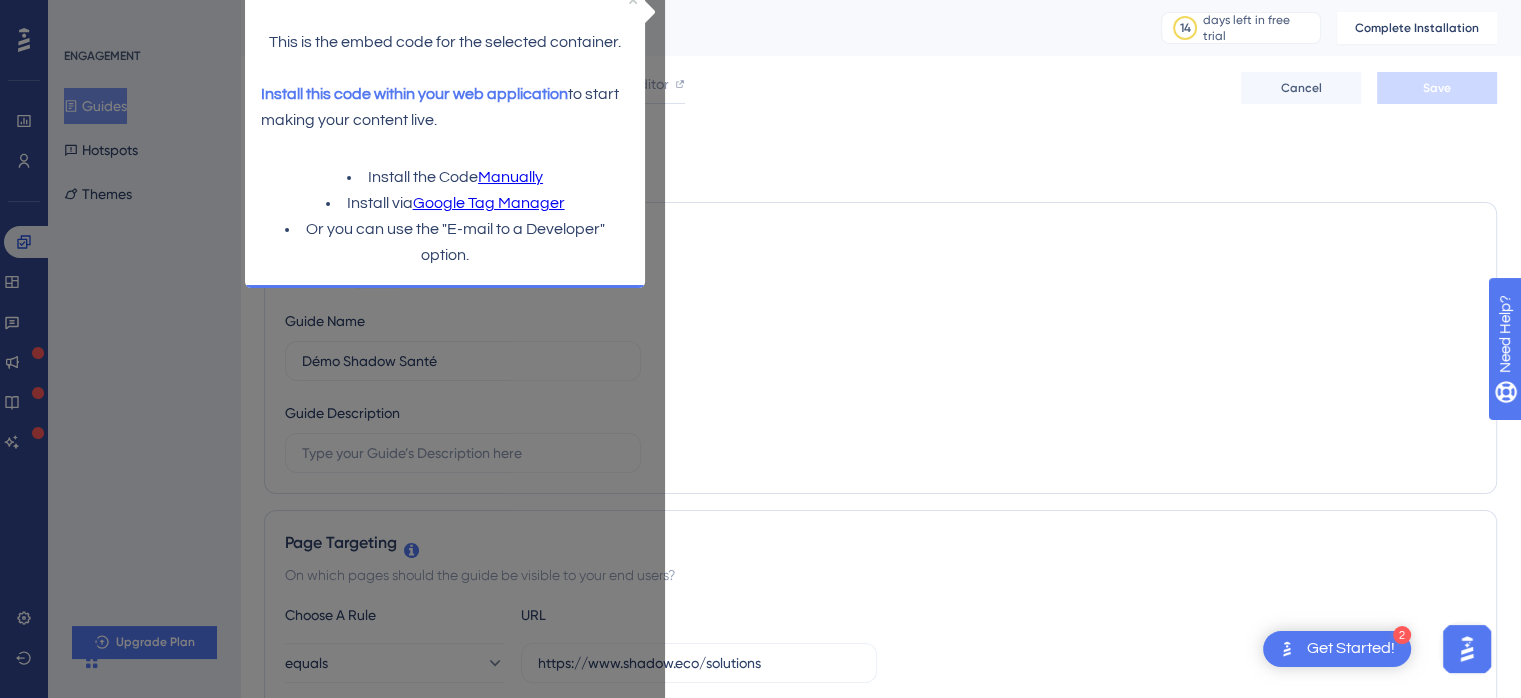 click on "Google Tag Manager" at bounding box center (488, 204) 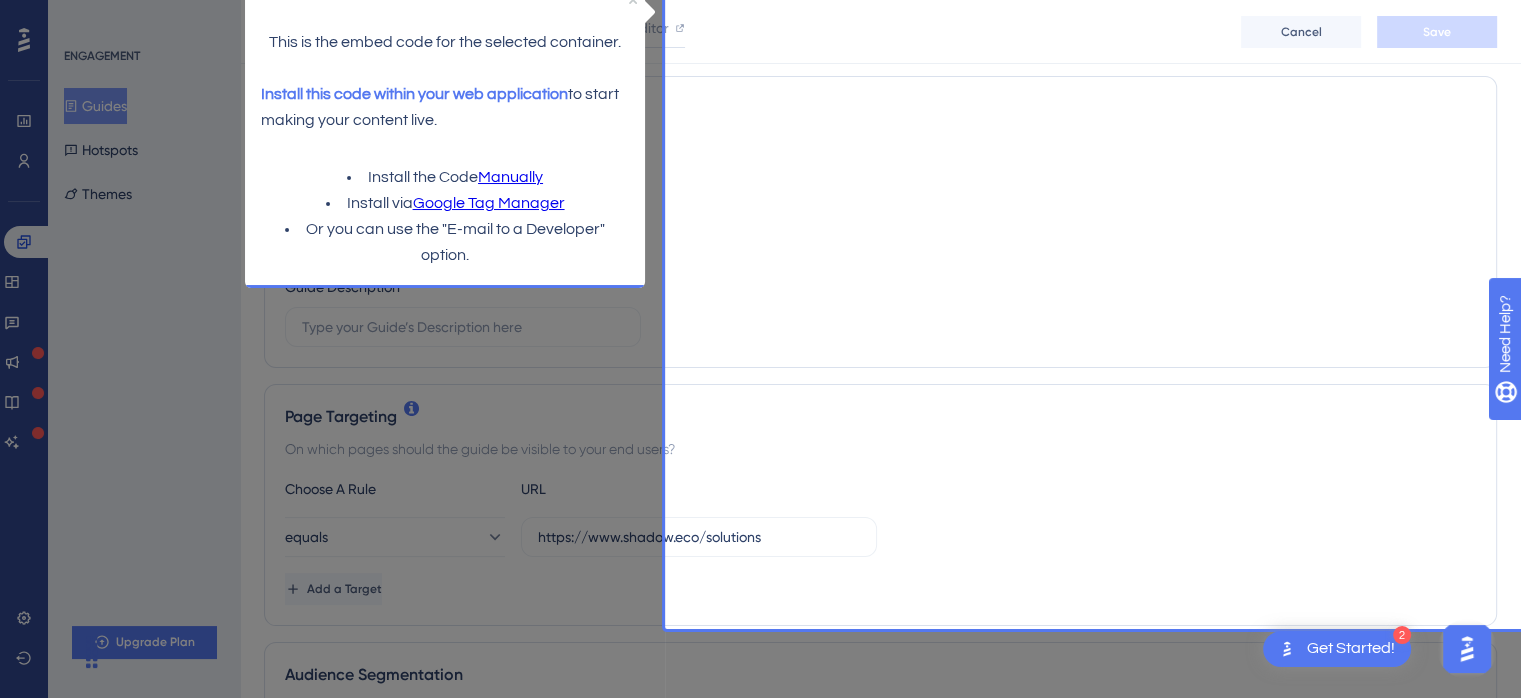 scroll, scrollTop: 0, scrollLeft: 0, axis: both 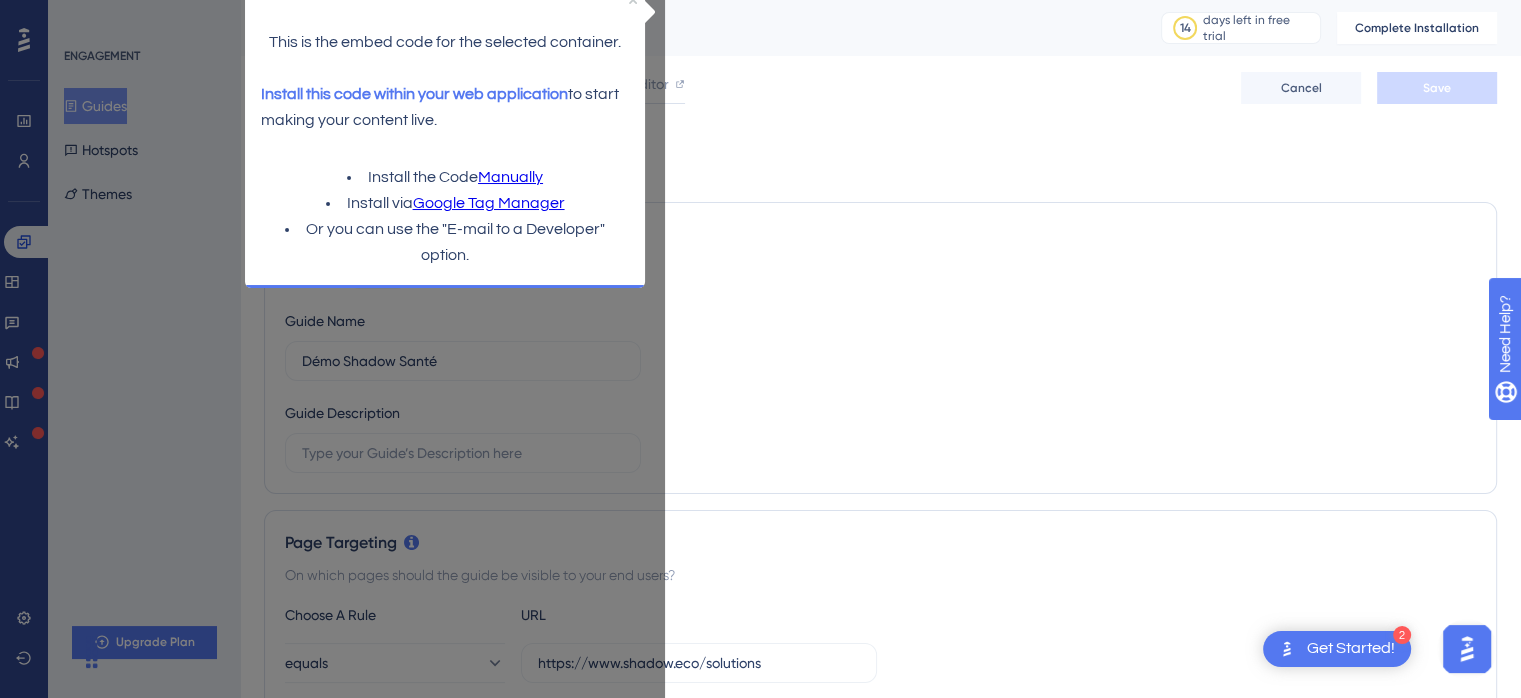 click on "This is the embed code for the selected container.  Install this code within your web application  to start making your content live." at bounding box center (444, 68) 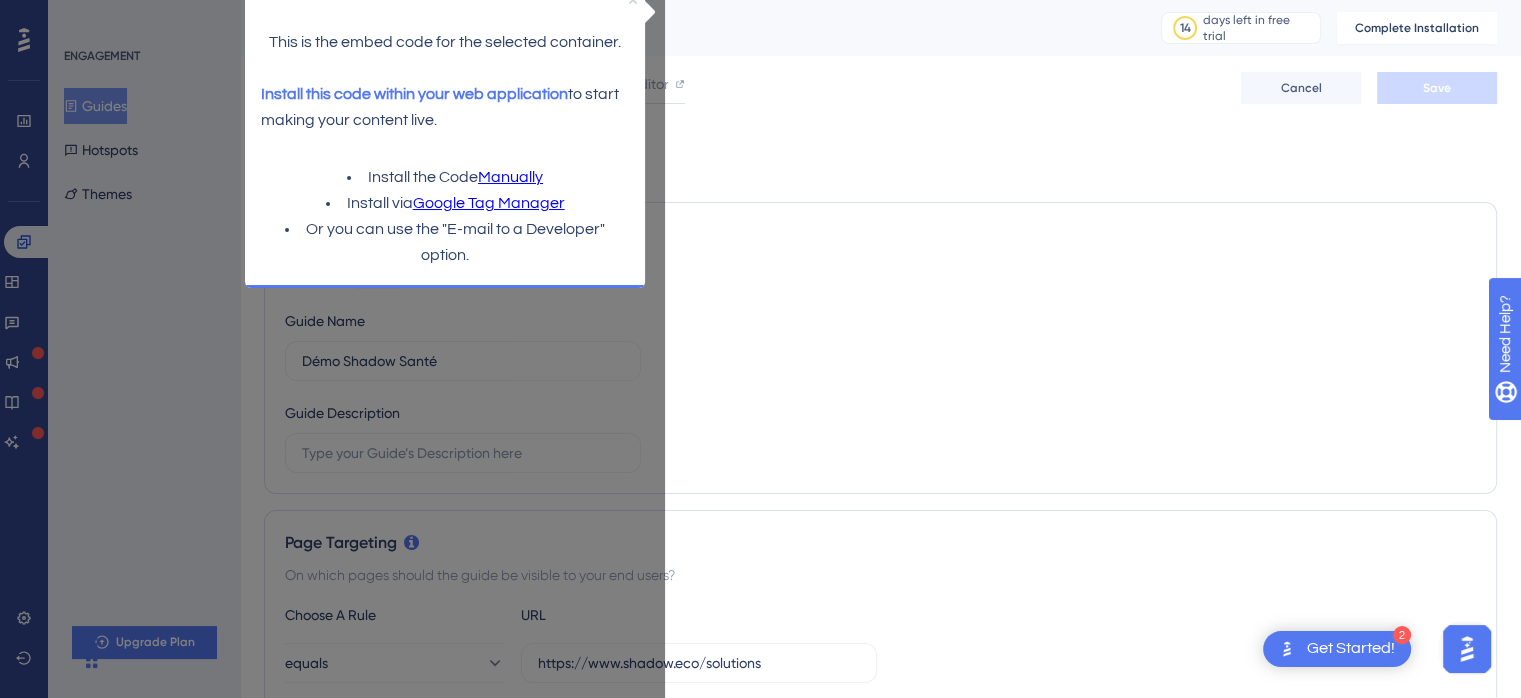 click 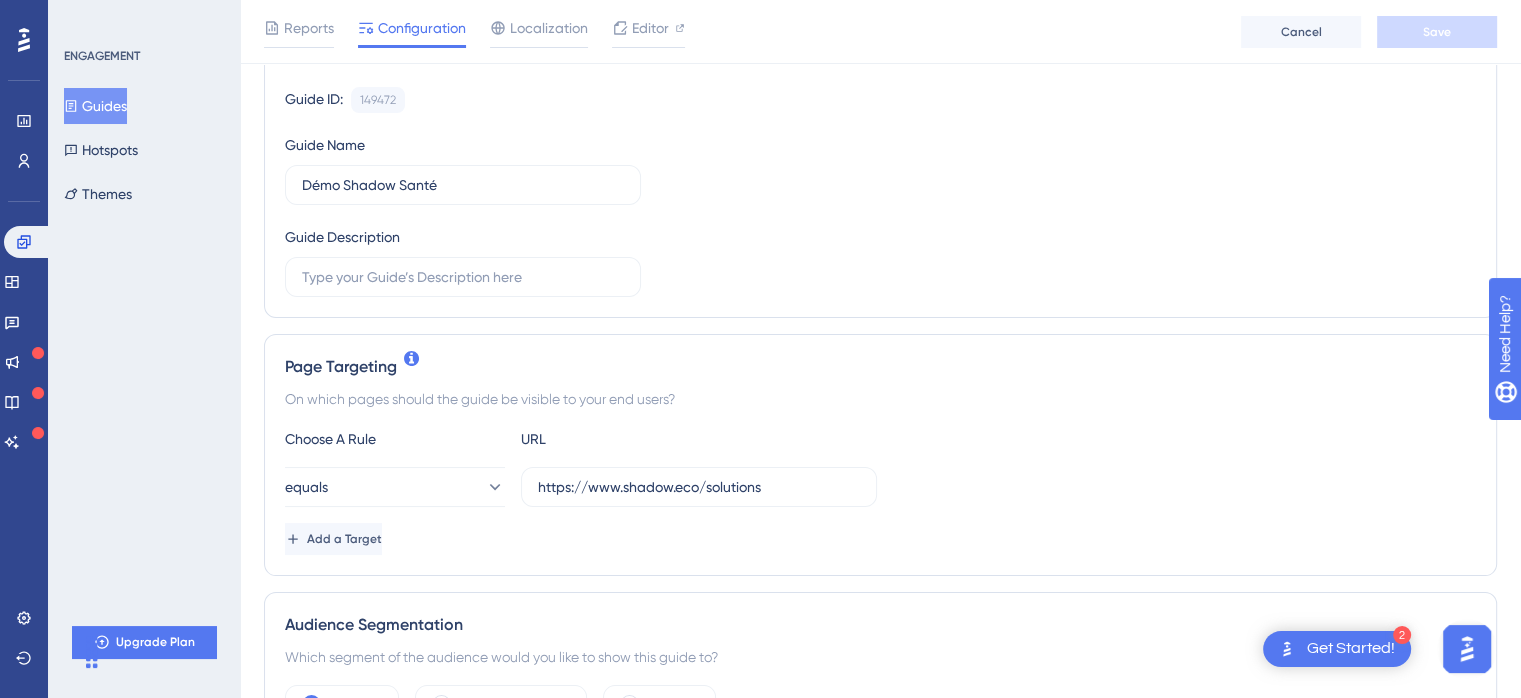 scroll, scrollTop: 0, scrollLeft: 0, axis: both 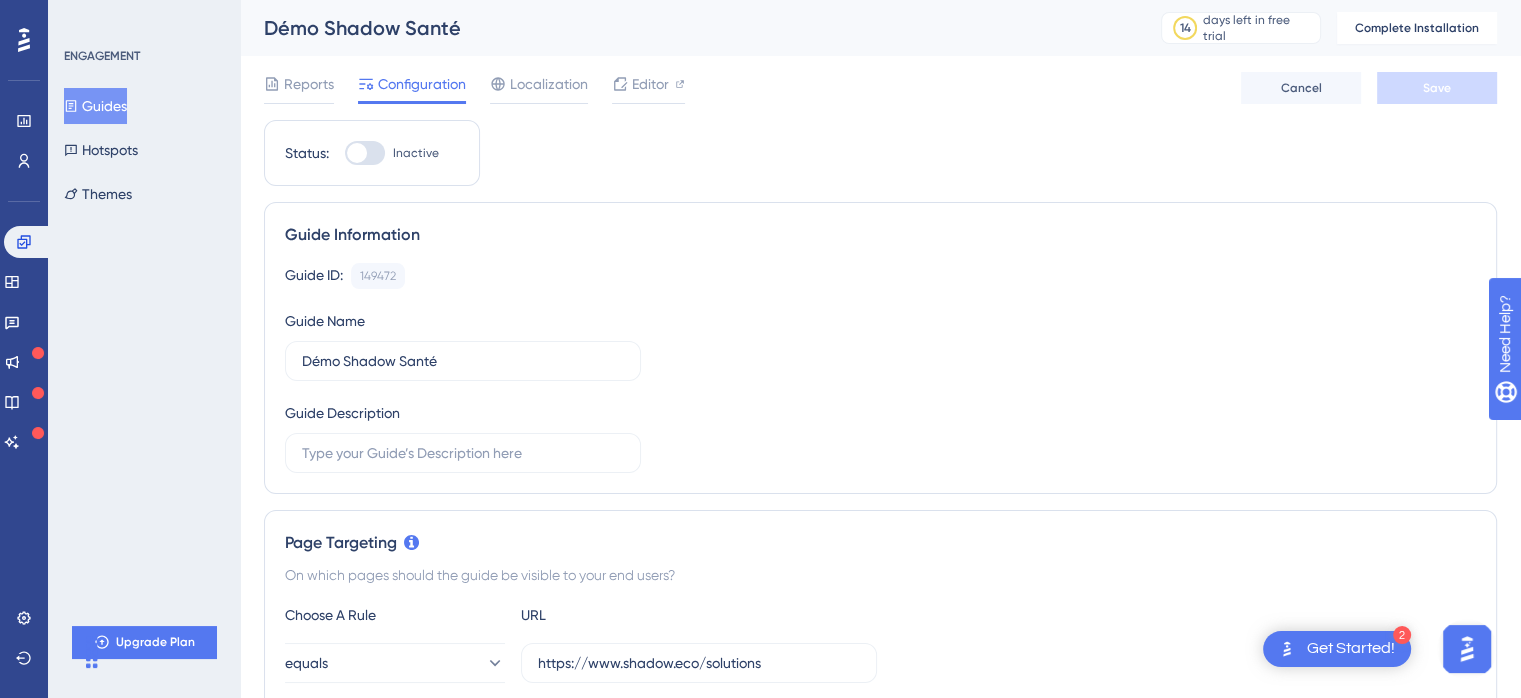 click at bounding box center [357, 153] 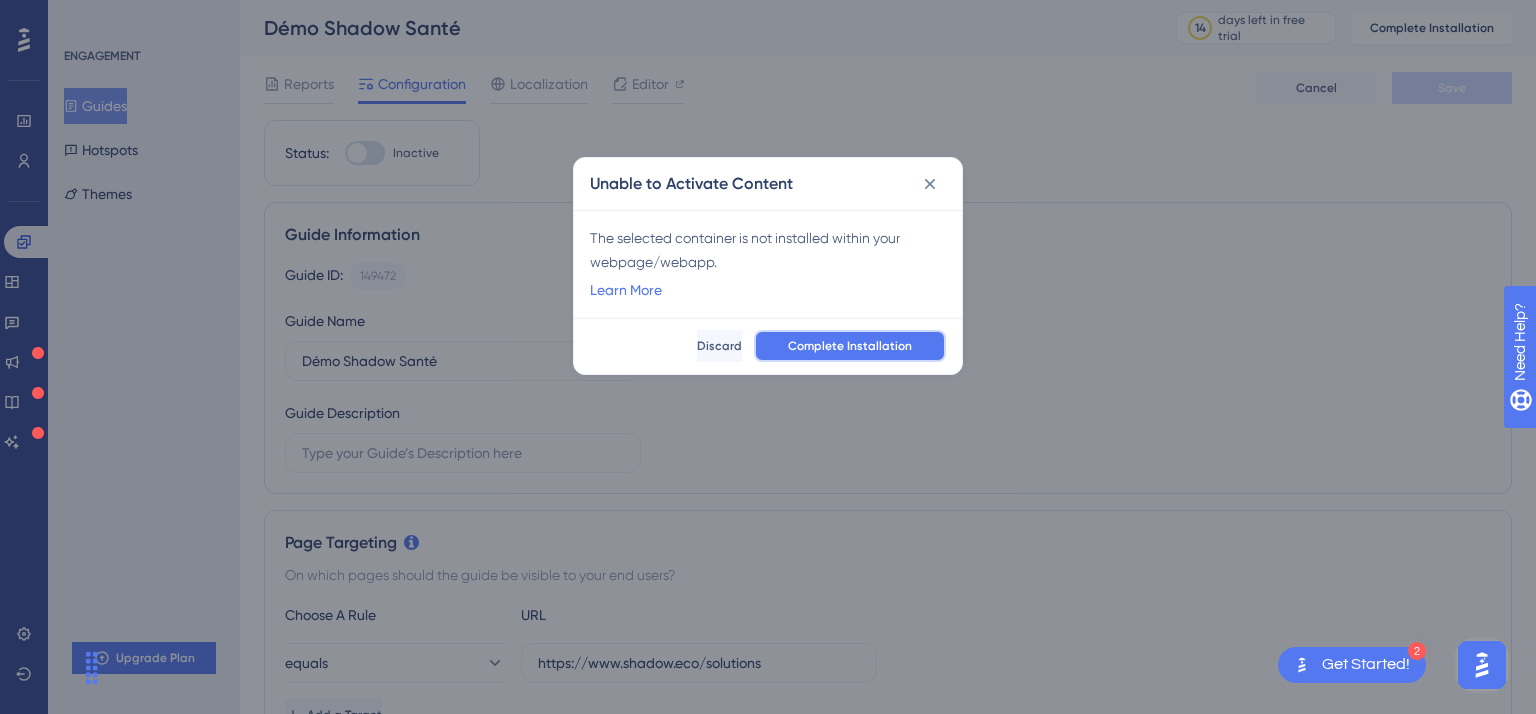 click on "Complete Installation" at bounding box center [850, 346] 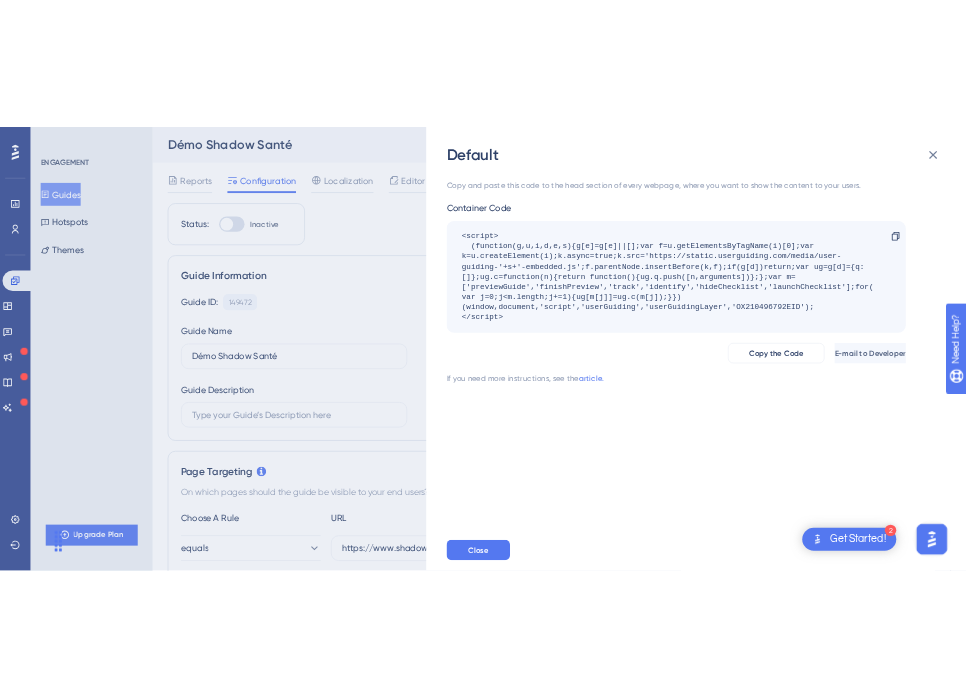 scroll, scrollTop: 0, scrollLeft: 0, axis: both 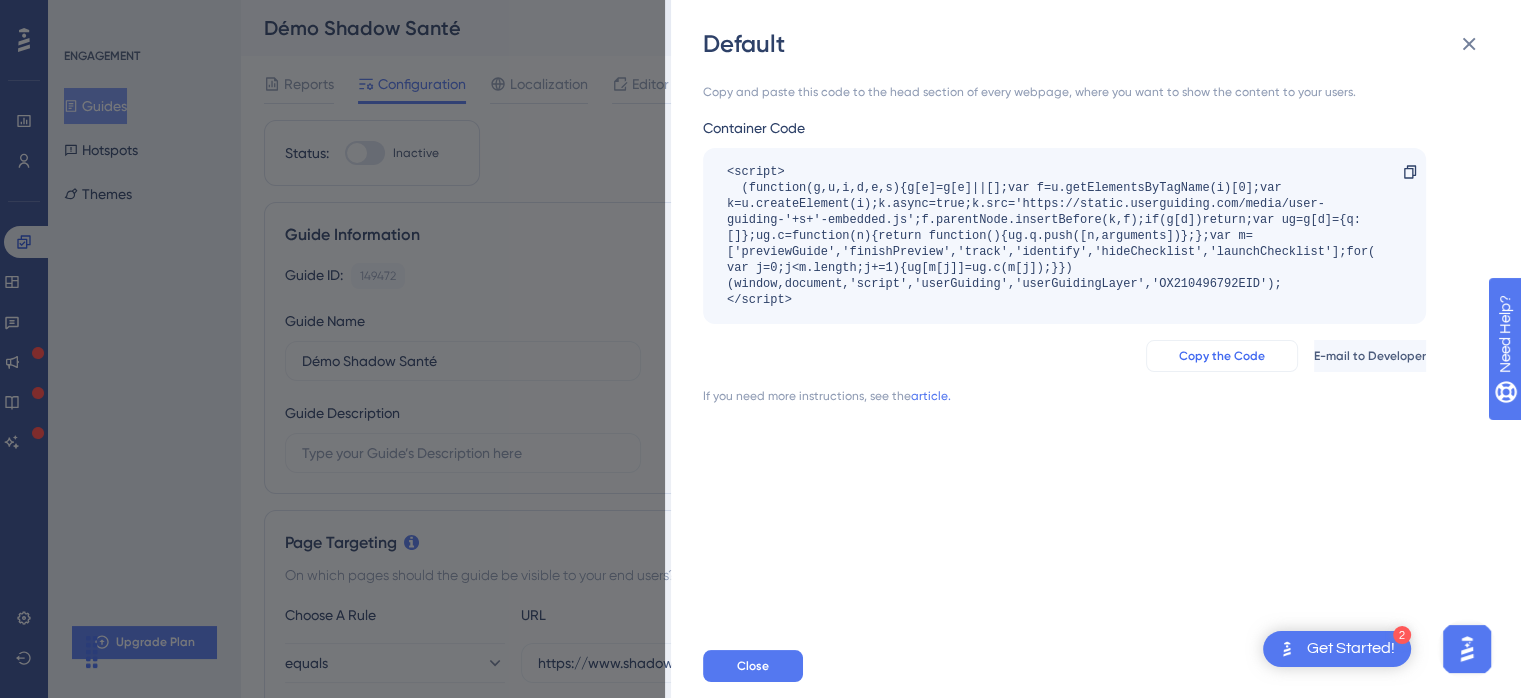 click on "Copy the Code" at bounding box center [1222, 356] 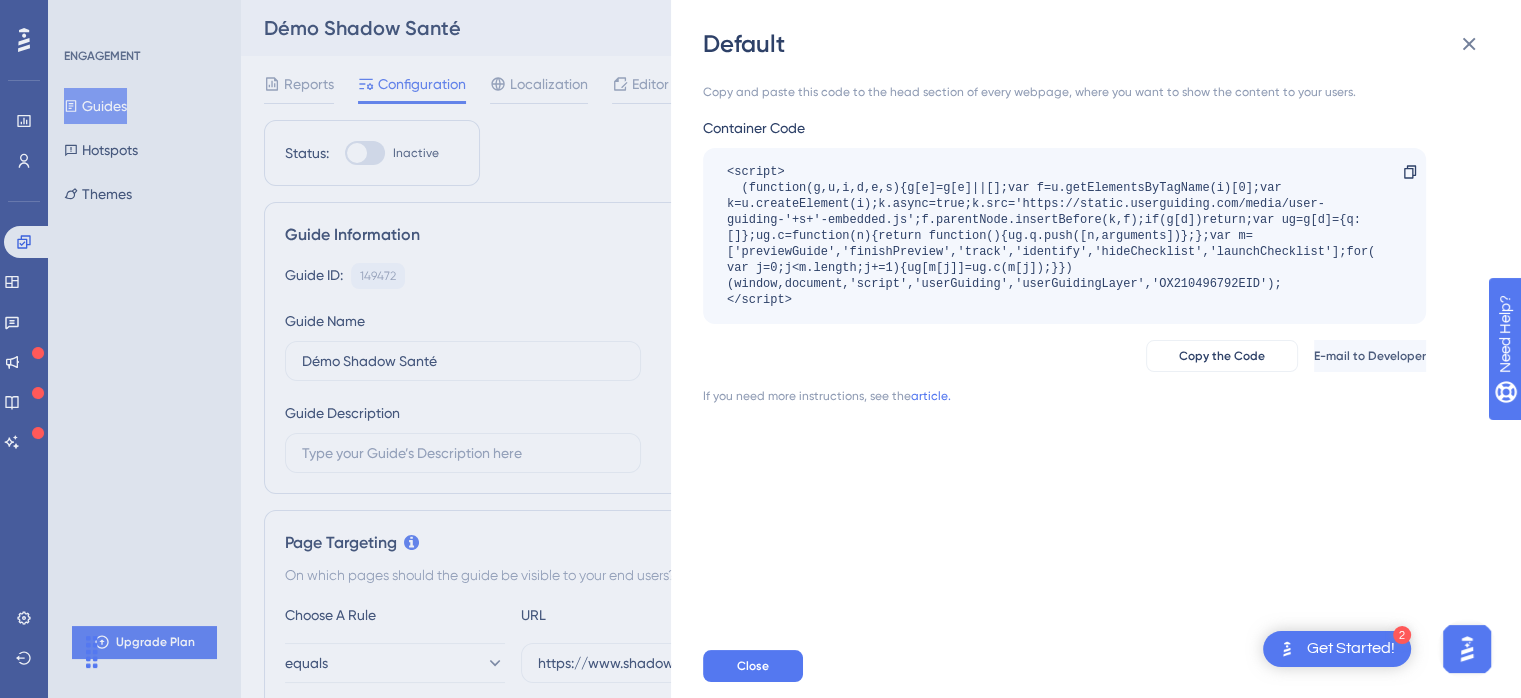 click on "Copy and paste this code to the head section of every webpage, where you want to show the content to your users. Container Code <script>
(function(g,u,i,d,e,s){g[e]=g[e]||[];var f=u.getElementsByTagName(i)[0];var k=u.createElement(i);k.async=true;k.src='https://static.userguiding.com/media/user-guiding-'+s+'-embedded.js';f.parentNode.insertBefore(k,f);if(g[d])return;var ug=g[d]={q:[]};ug.c=function(n){return function(){ug.q.push([n,arguments])};};var m=['previewGuide','finishPreview','track','identify','hideChecklist','launchChecklist'];for(var j=0;j<m.length;j+=1){ug[m[j]]=ug.c(m[j]);}})(window,document,'script','userGuiding','userGuidingLayer','OX210496792EID');
</script>
Copy Copy the Code E-mail to Developer If you need more instructions, see the  article." at bounding box center (1106, 347) 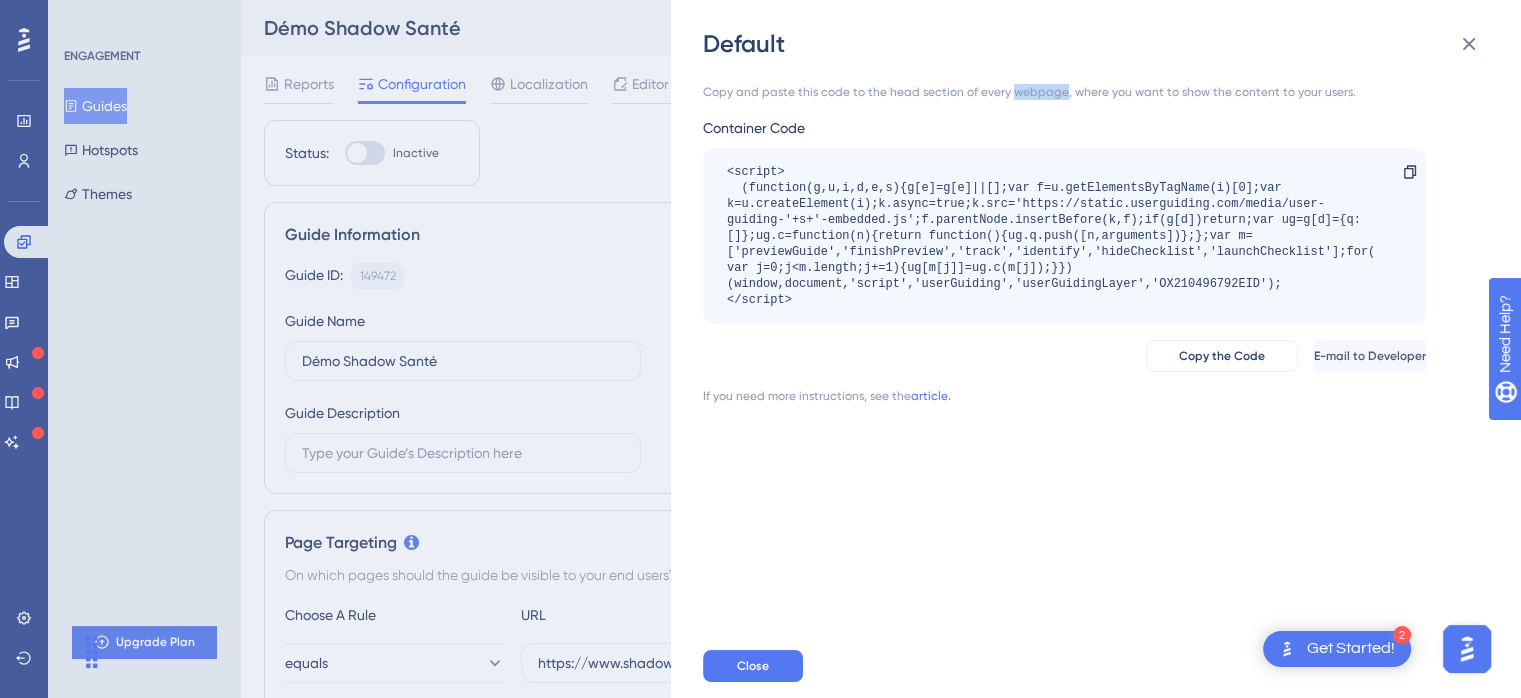 click on "Copy and paste this code to the head section of every webpage, where you want to show the content to your users. Container Code <script>
(function(g,u,i,d,e,s){g[e]=g[e]||[];var f=u.getElementsByTagName(i)[0];var k=u.createElement(i);k.async=true;k.src='https://static.userguiding.com/media/user-guiding-'+s+'-embedded.js';f.parentNode.insertBefore(k,f);if(g[d])return;var ug=g[d]={q:[]};ug.c=function(n){return function(){ug.q.push([n,arguments])};};var m=['previewGuide','finishPreview','track','identify','hideChecklist','launchChecklist'];for(var j=0;j<m.length;j+=1){ug[m[j]]=ug.c(m[j]);}})(window,document,'script','userGuiding','userGuidingLayer','OX210496792EID');
</script>
Copy Copy the Code E-mail to Developer If you need more instructions, see the  article." at bounding box center [1106, 347] 